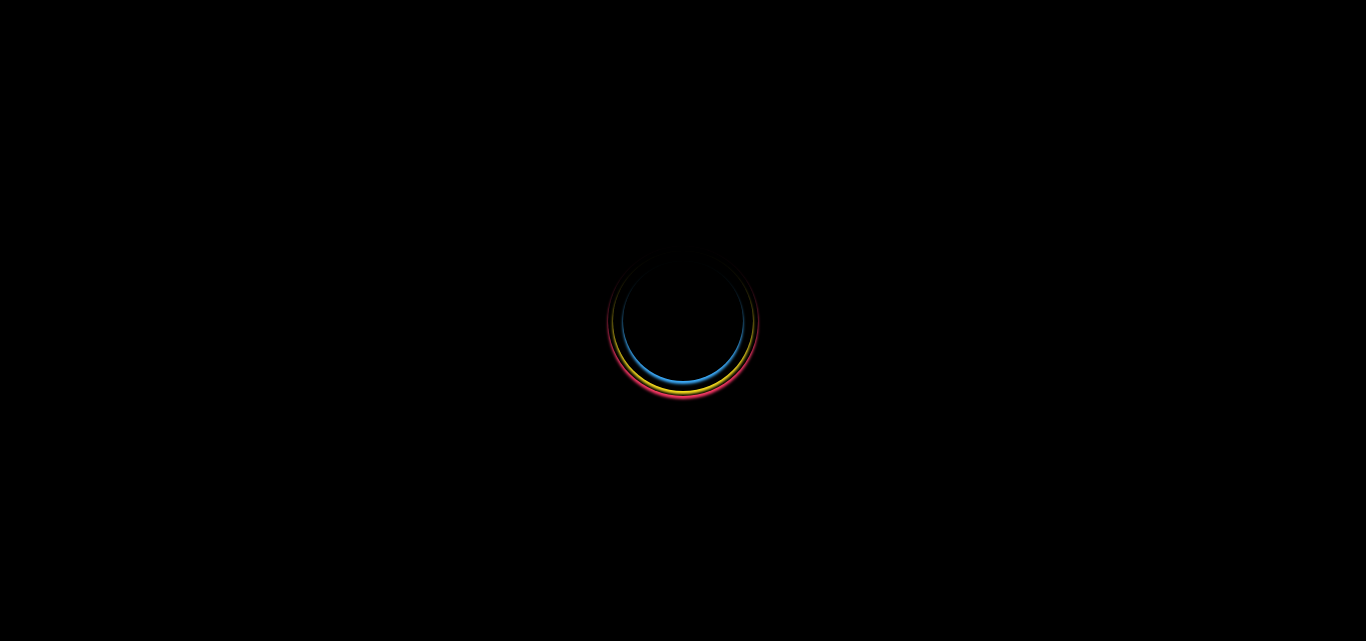 scroll, scrollTop: 0, scrollLeft: 0, axis: both 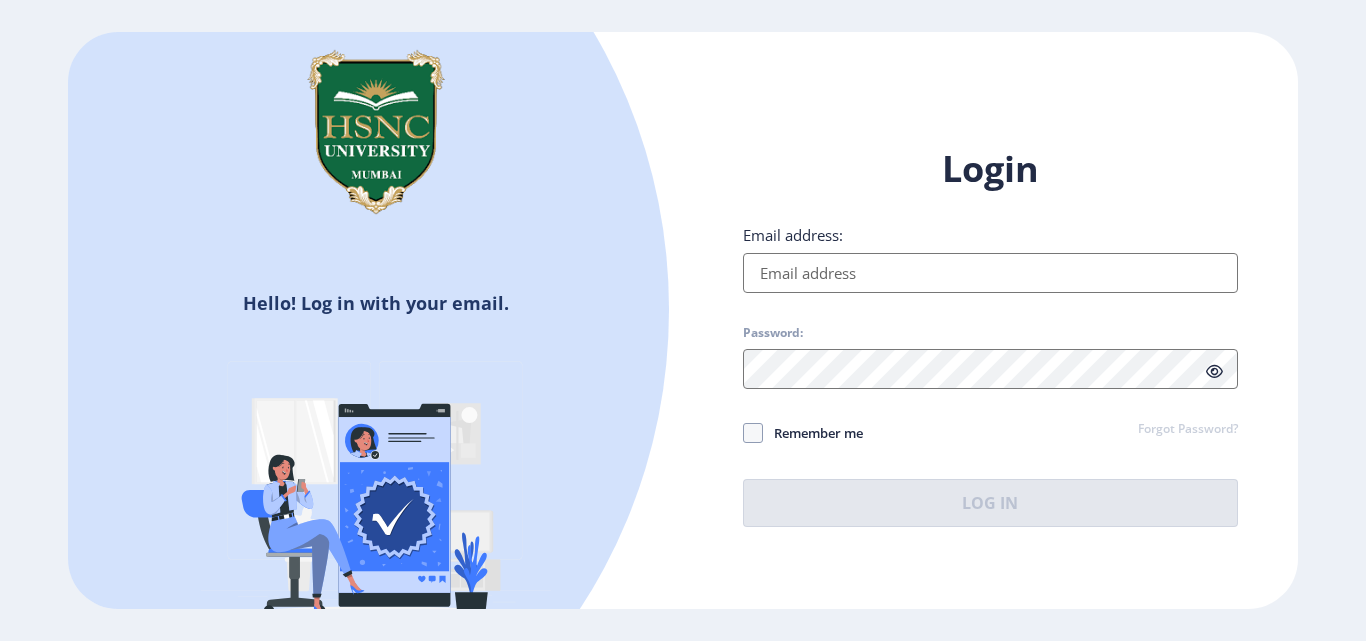 click on "Email address:" at bounding box center (990, 273) 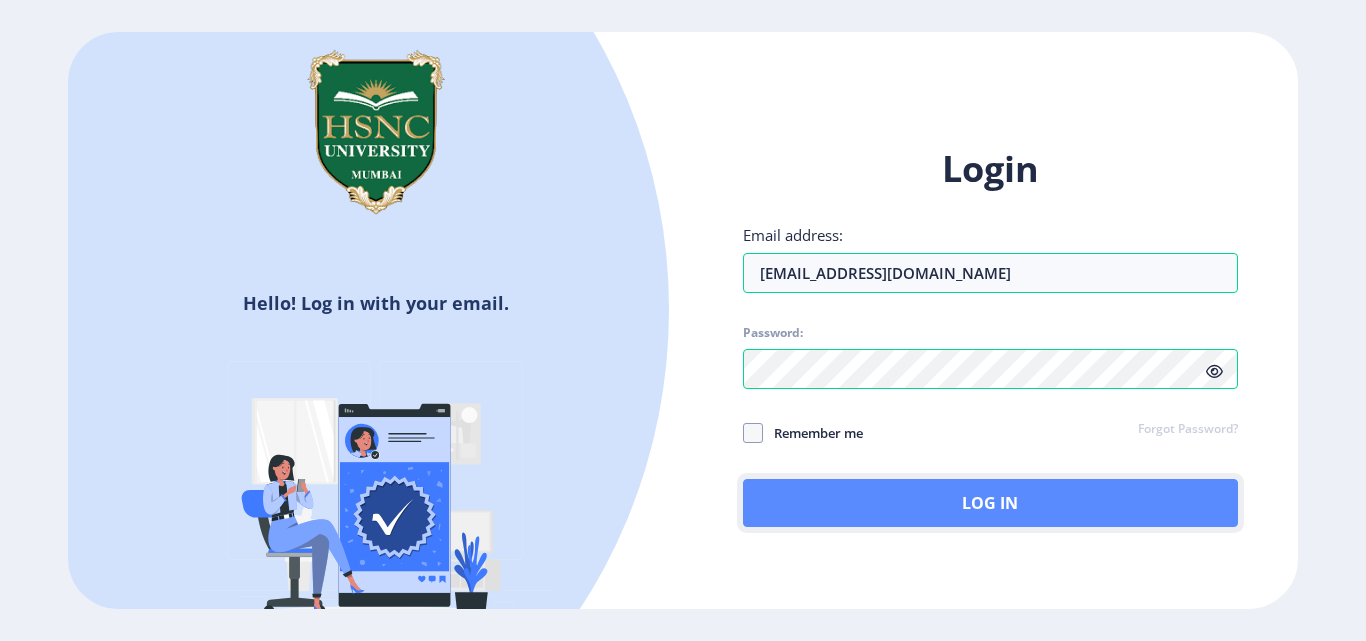 click on "Log In" 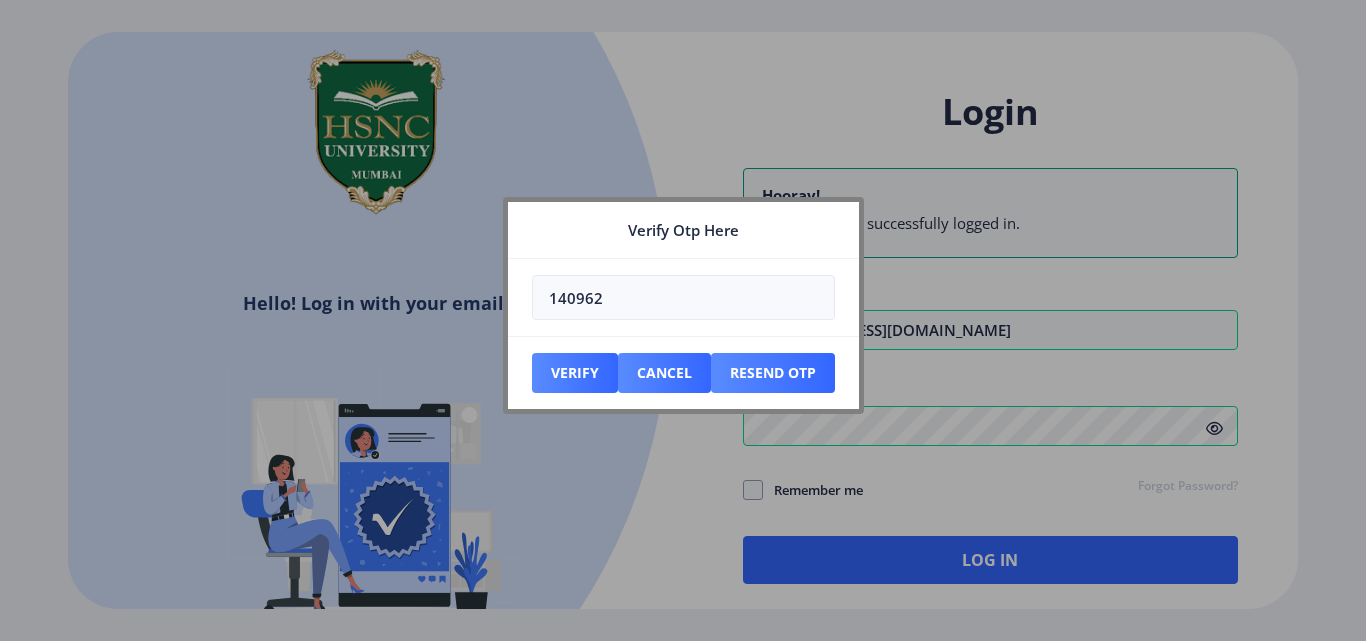 type on "140962" 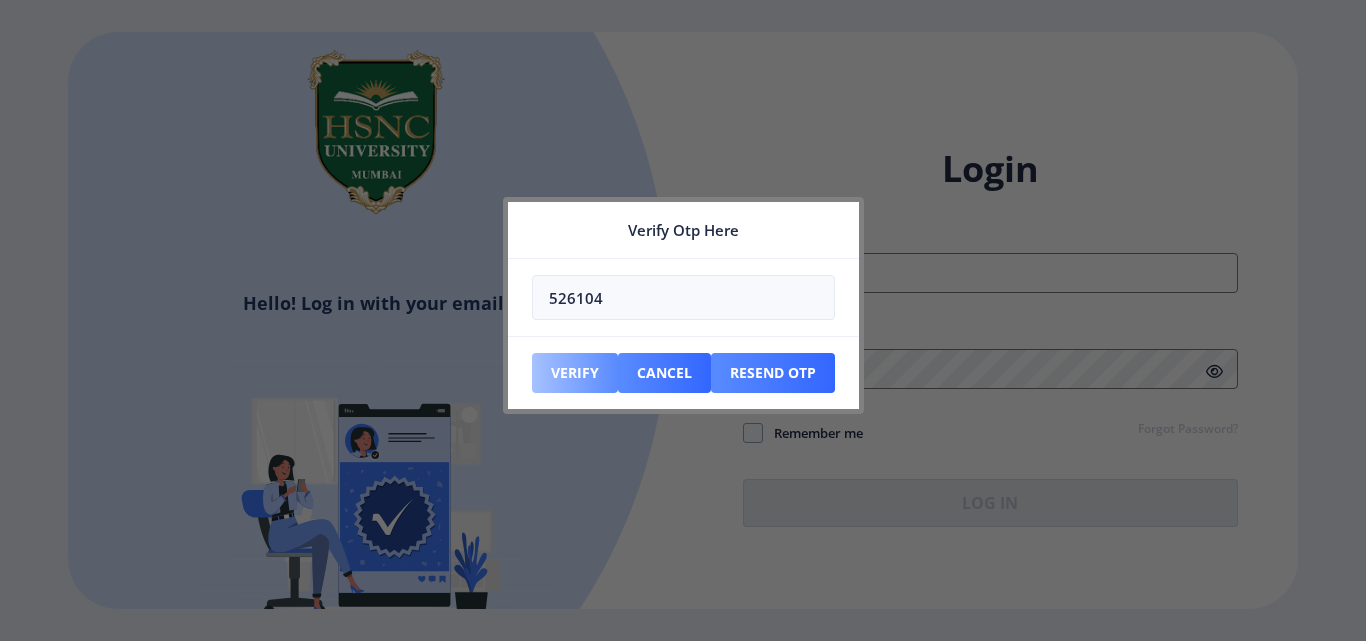 type on "526104" 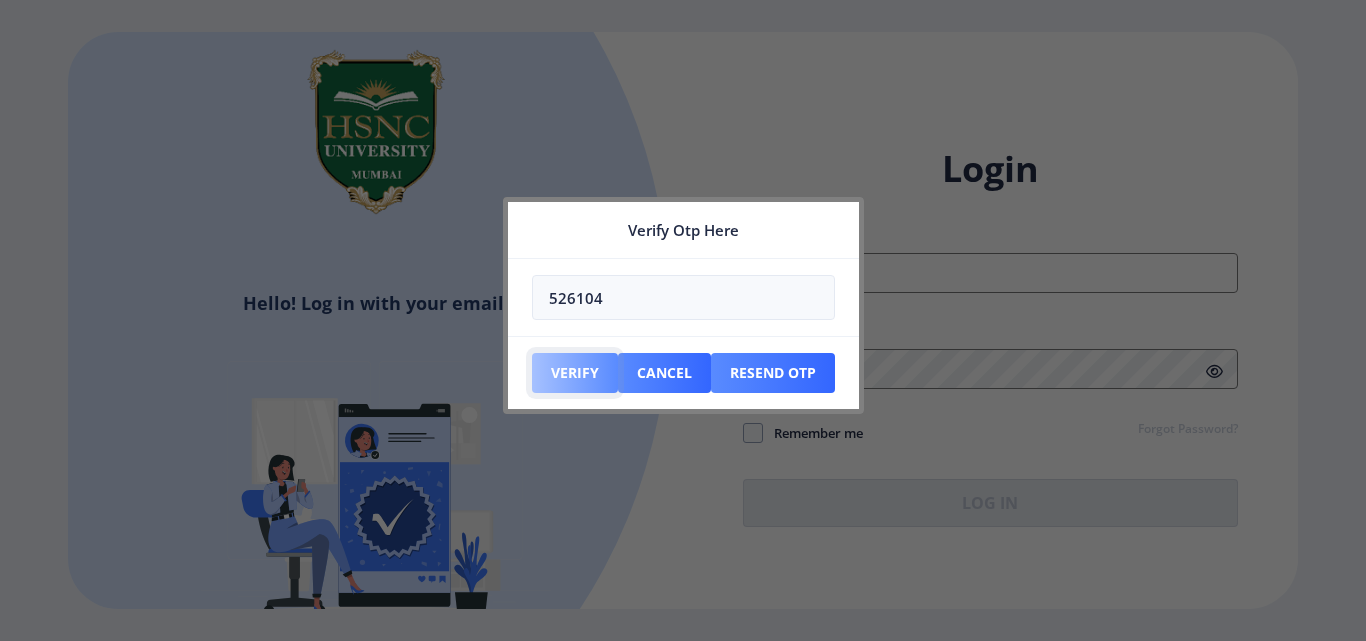 click on "Verify" at bounding box center [575, 373] 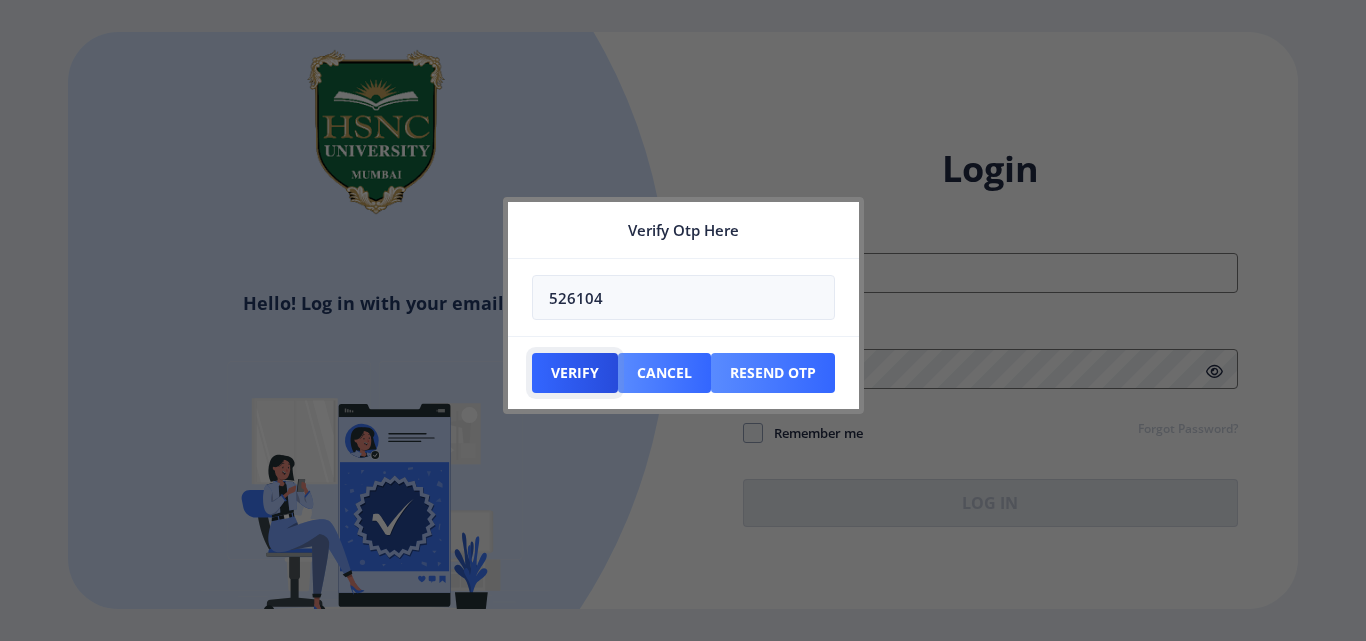 type 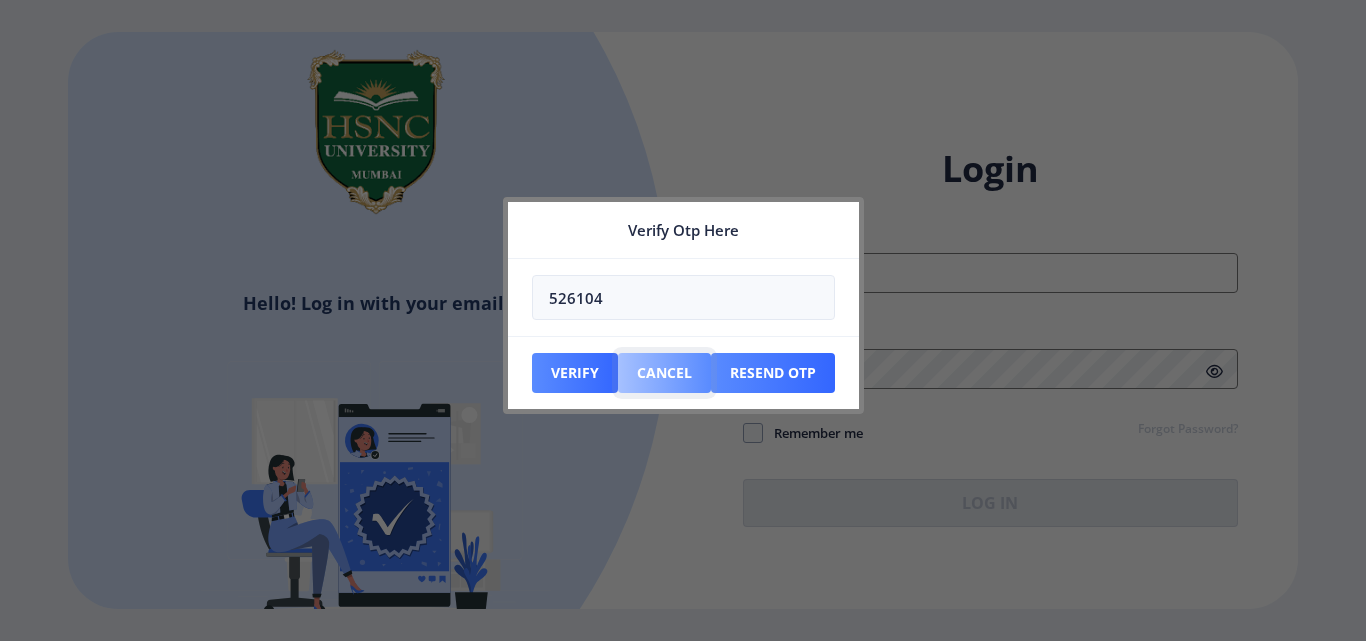 click on "Cancel" at bounding box center [575, 373] 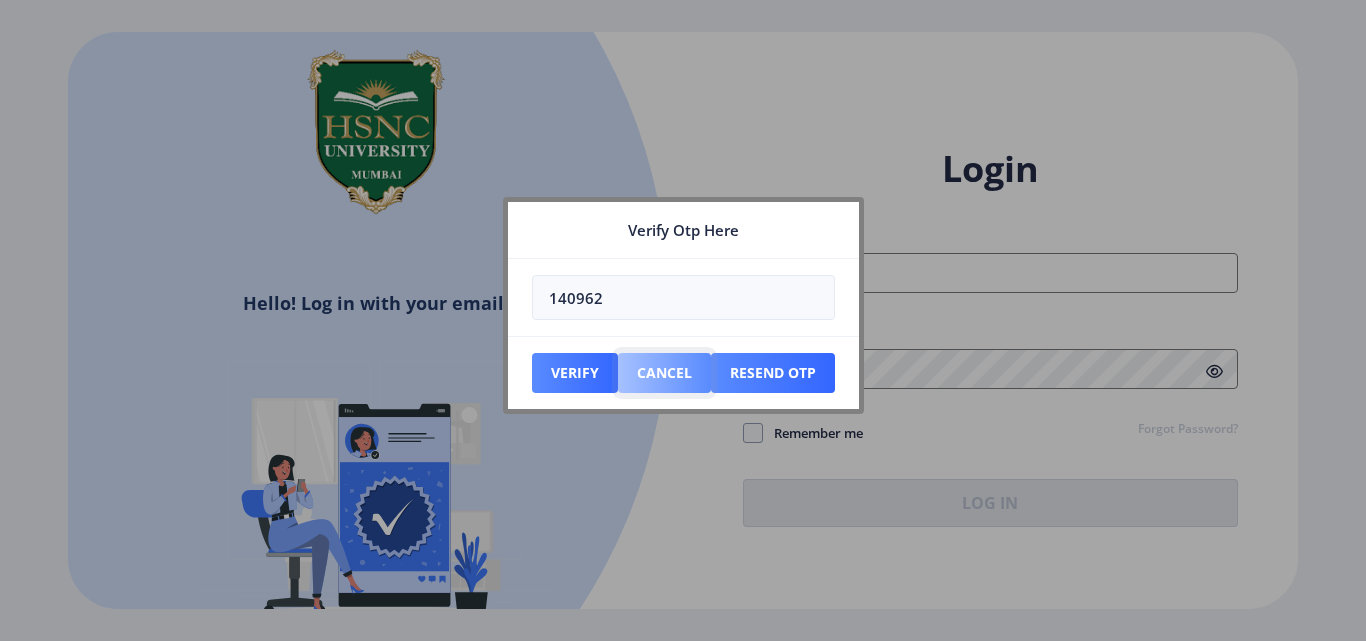 click on "Cancel" at bounding box center [575, 373] 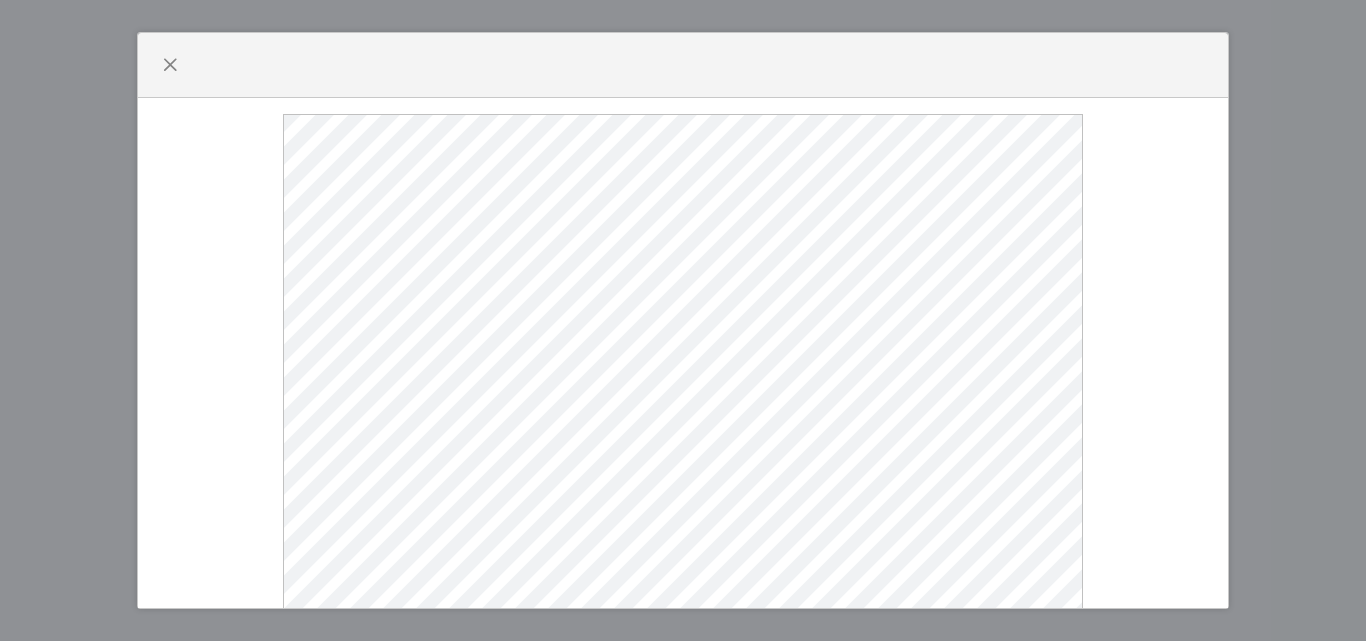 scroll, scrollTop: 0, scrollLeft: 0, axis: both 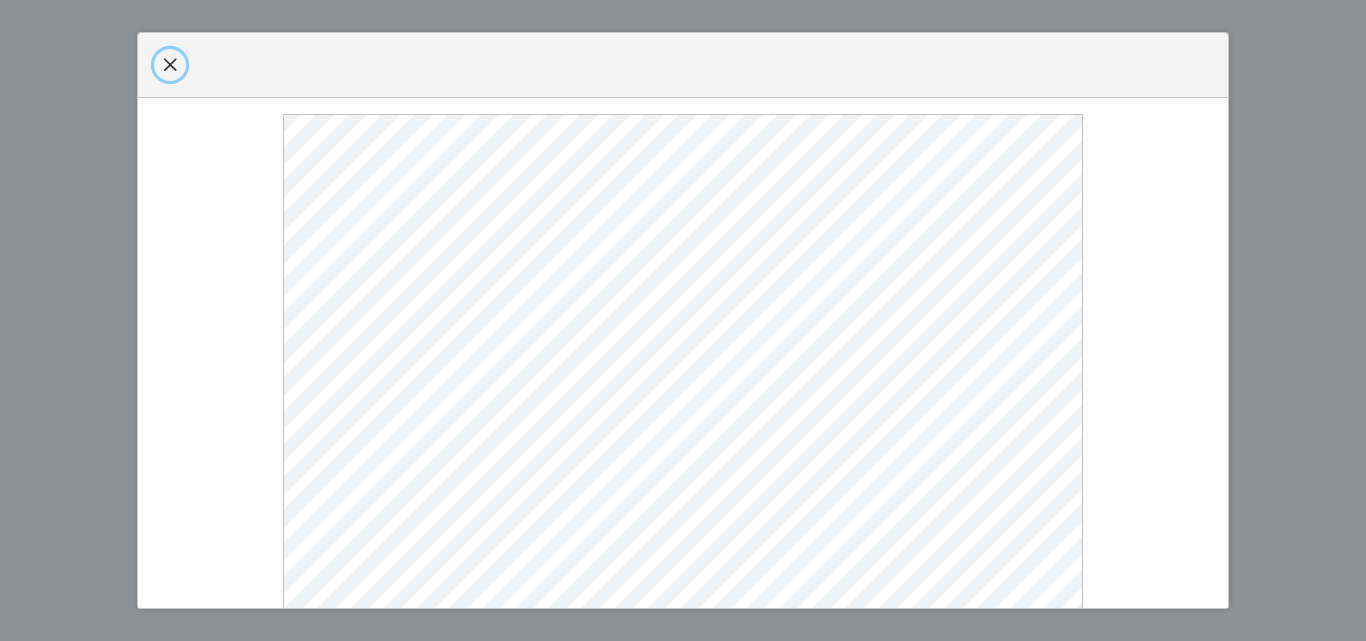 click 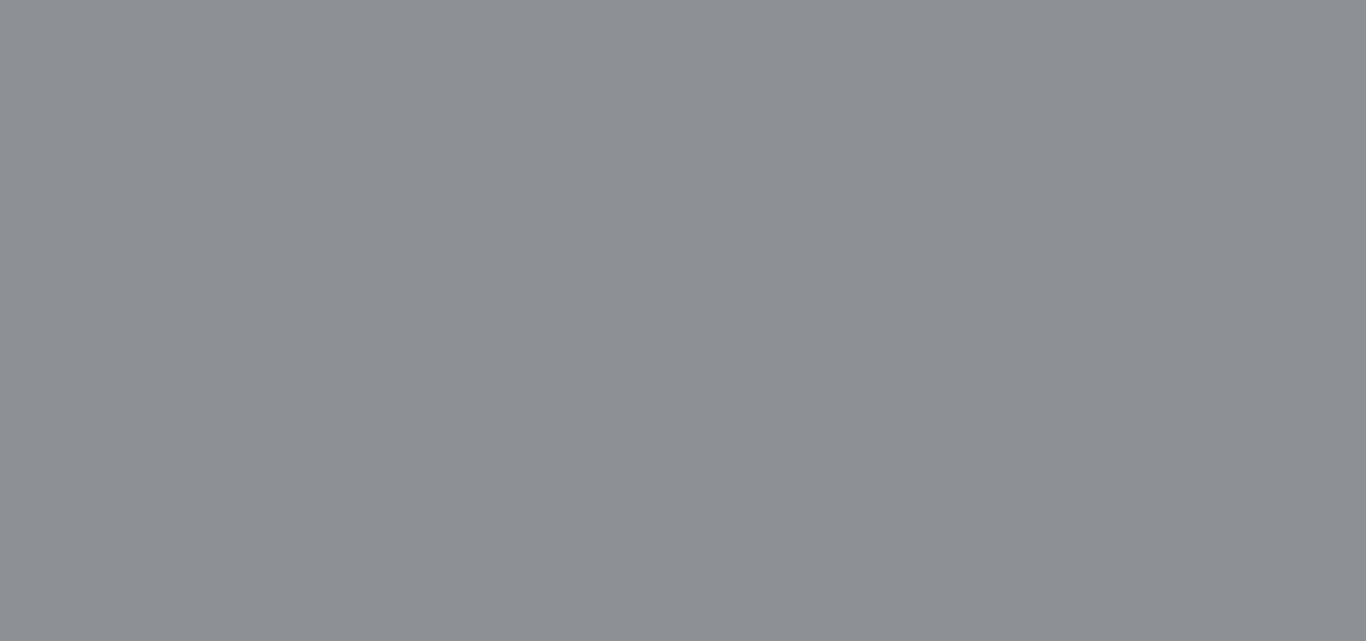 select 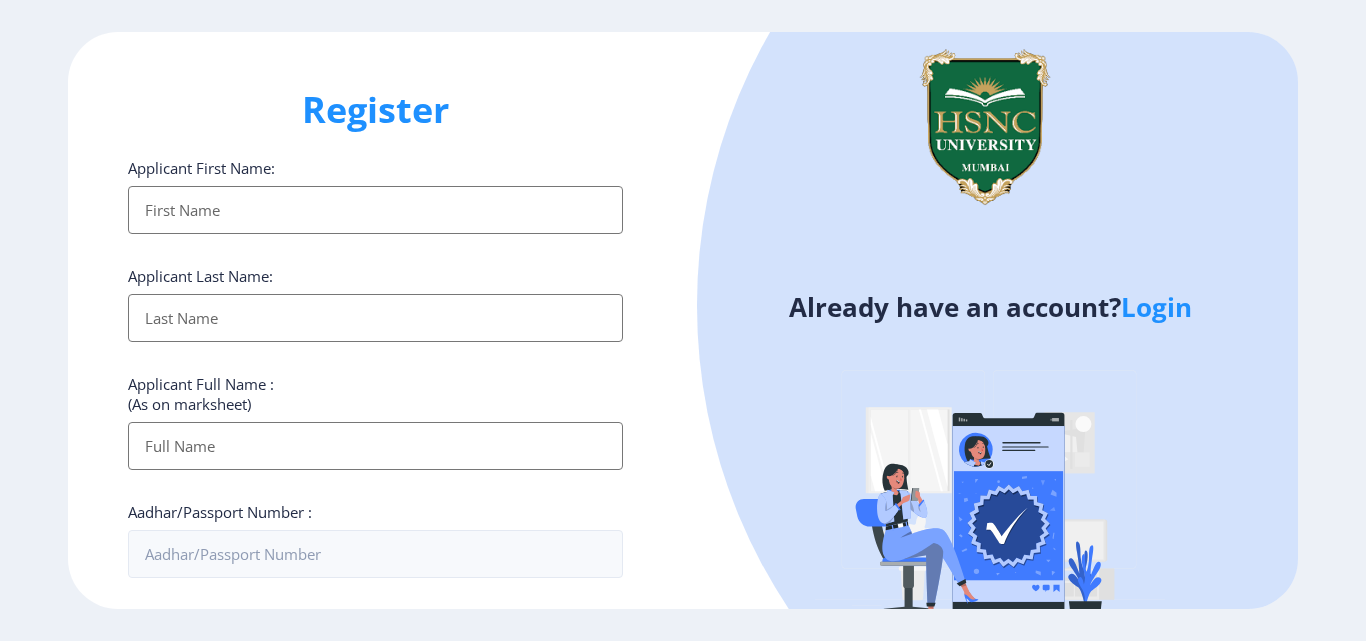 click on "Applicant First Name:" at bounding box center (375, 210) 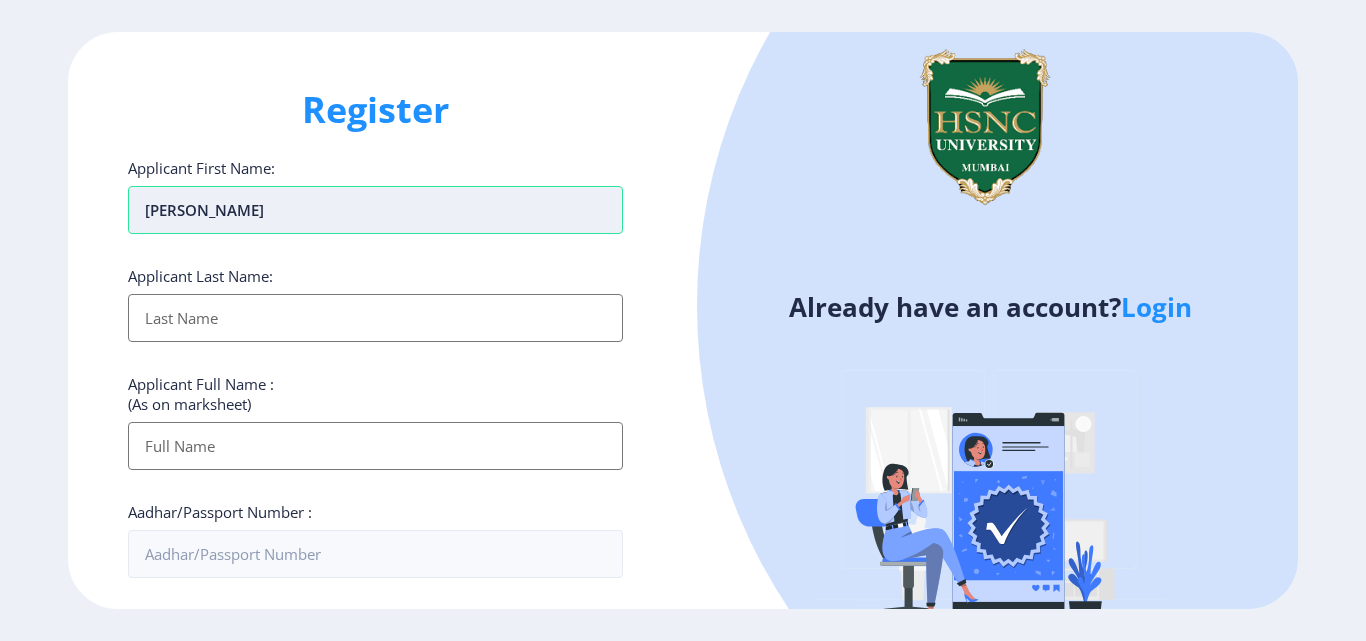 type on "[PERSON_NAME]" 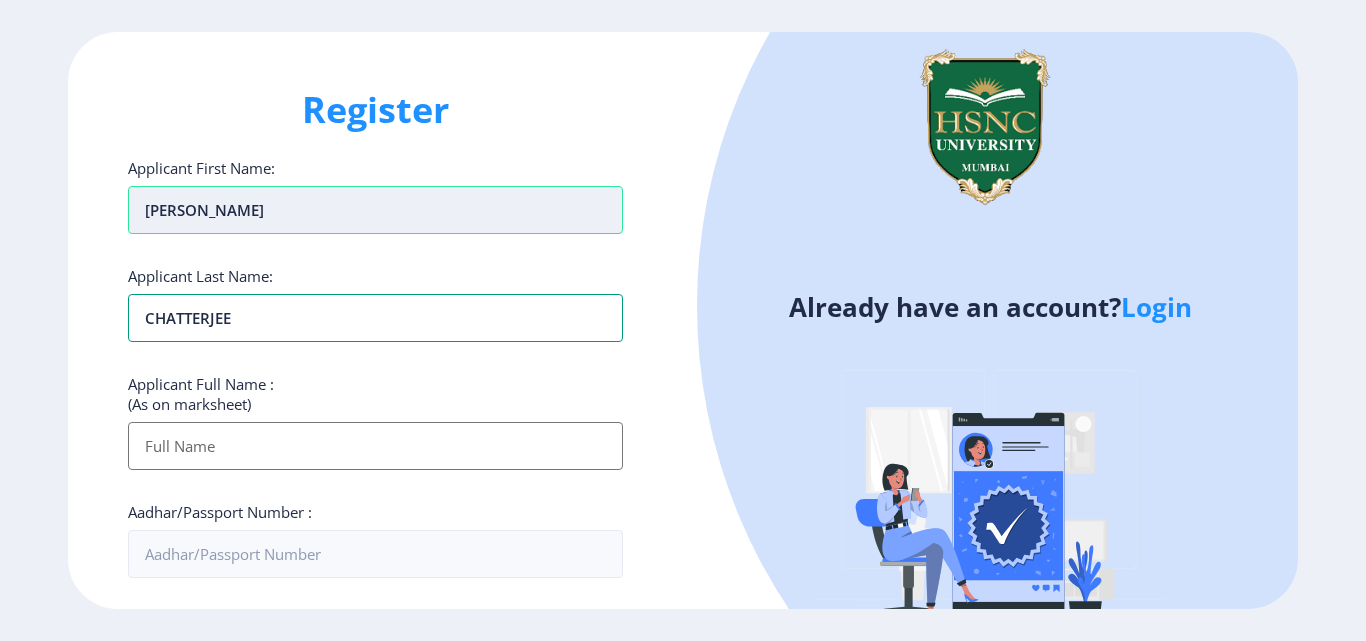 type on "CHATTERJEE" 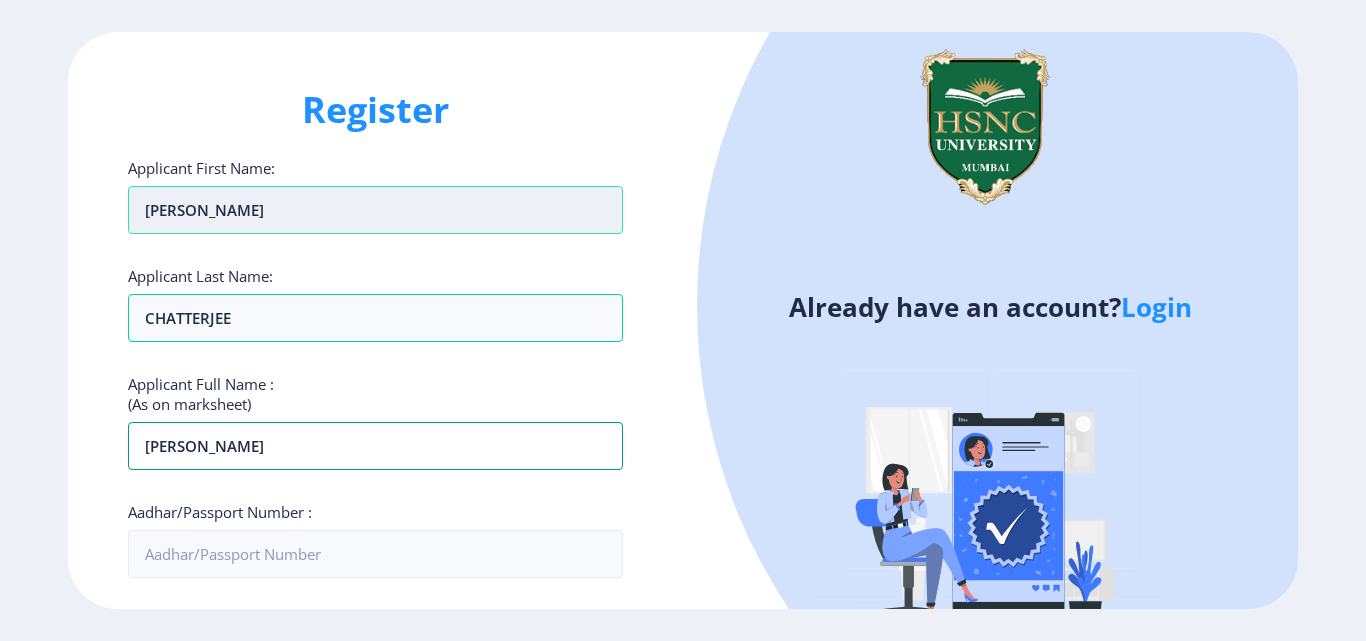 type on "[PERSON_NAME]" 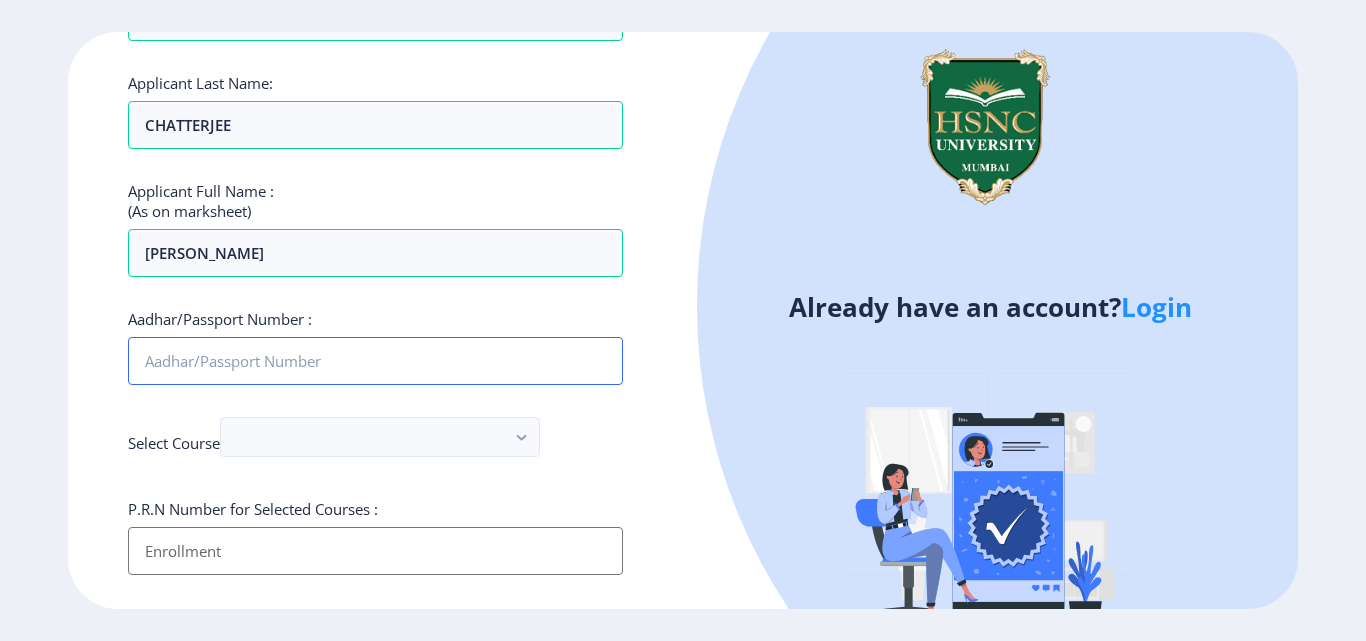 scroll, scrollTop: 189, scrollLeft: 0, axis: vertical 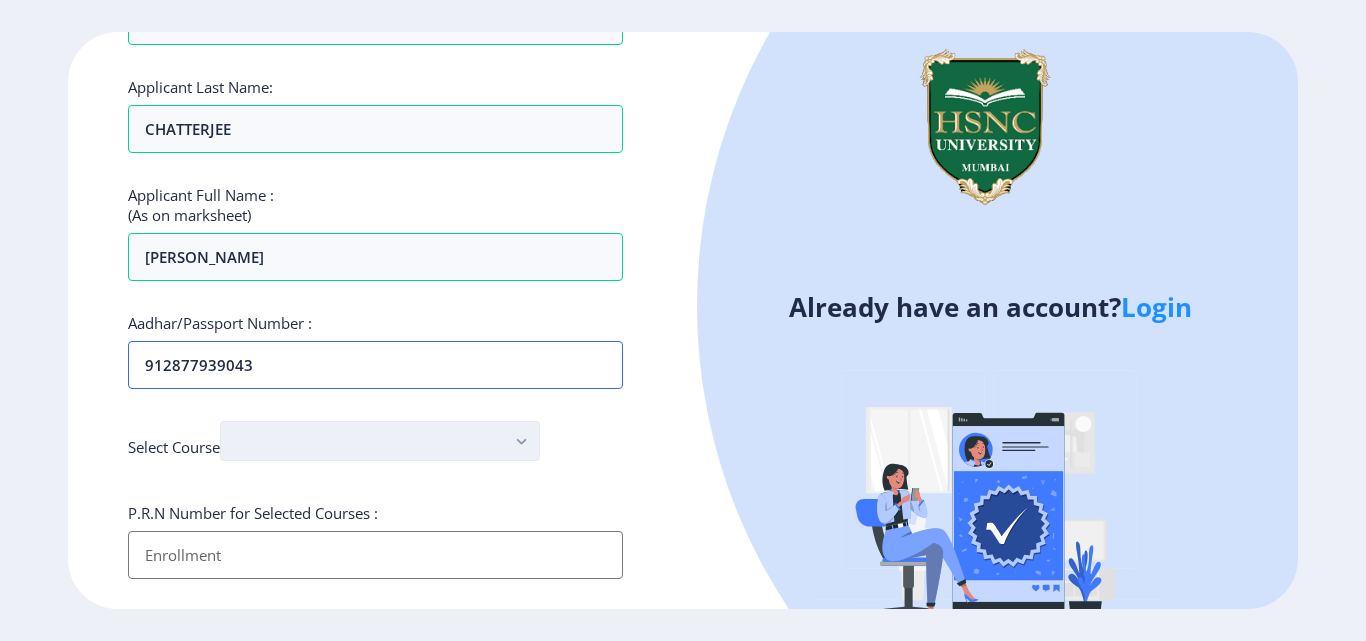 type on "912877939043" 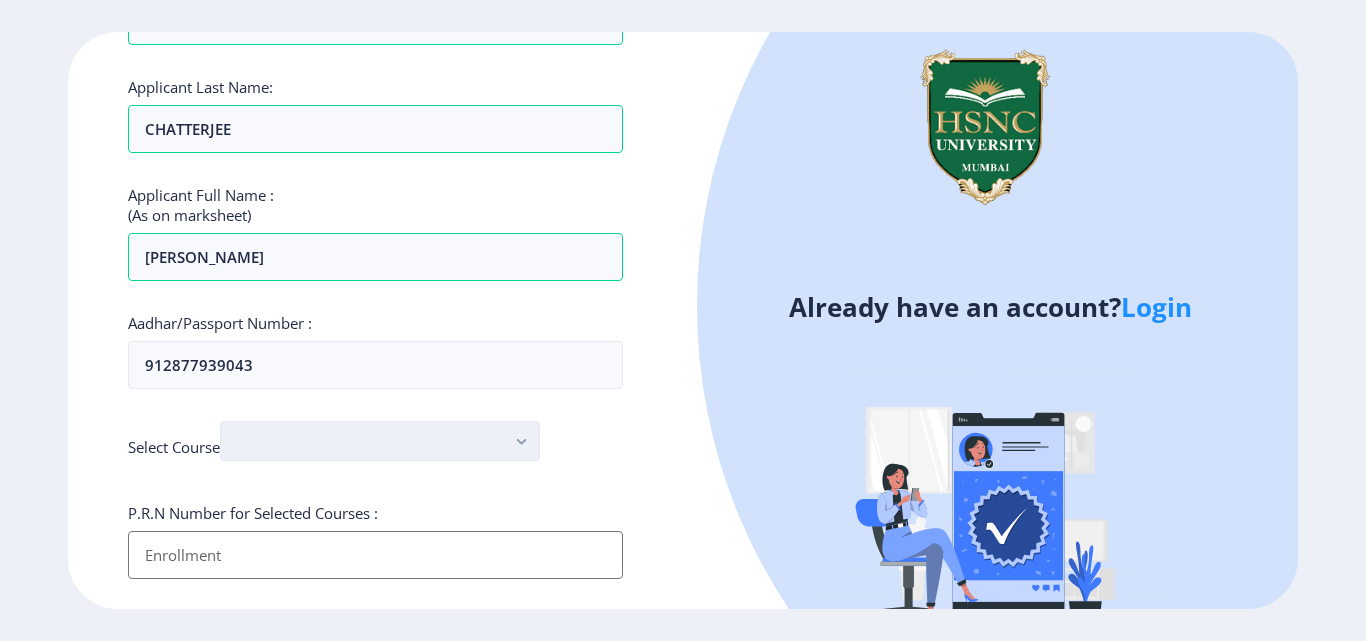 click 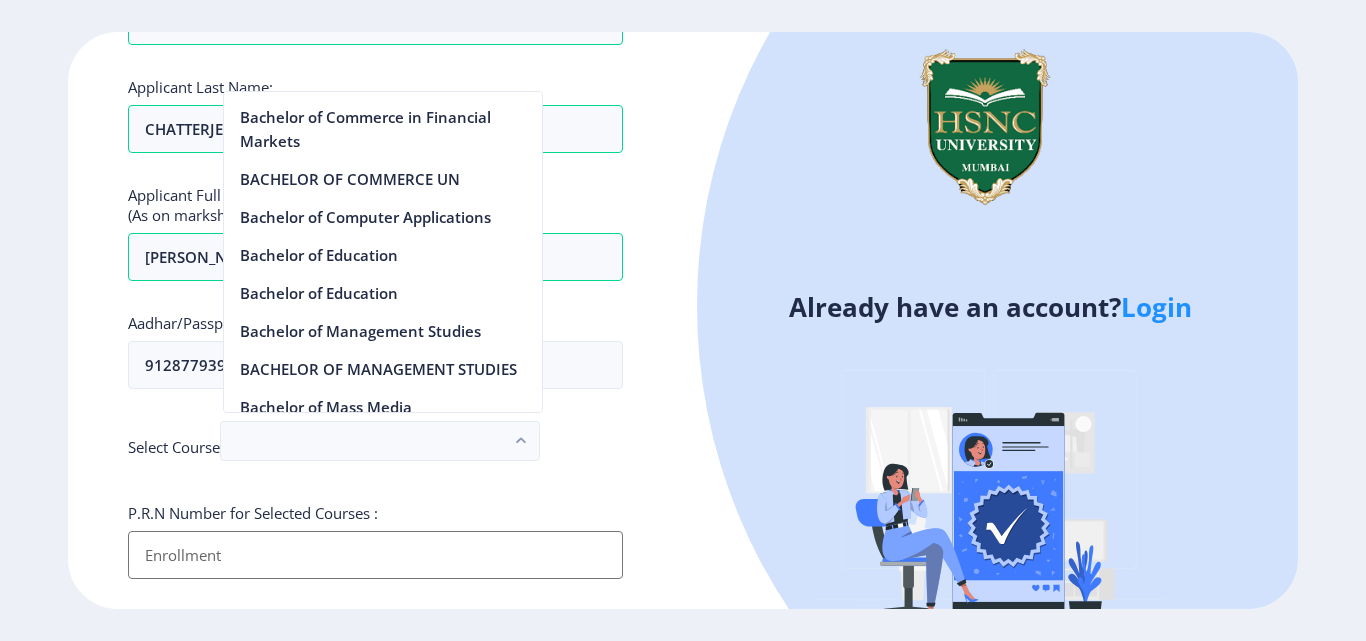 scroll, scrollTop: 908, scrollLeft: 0, axis: vertical 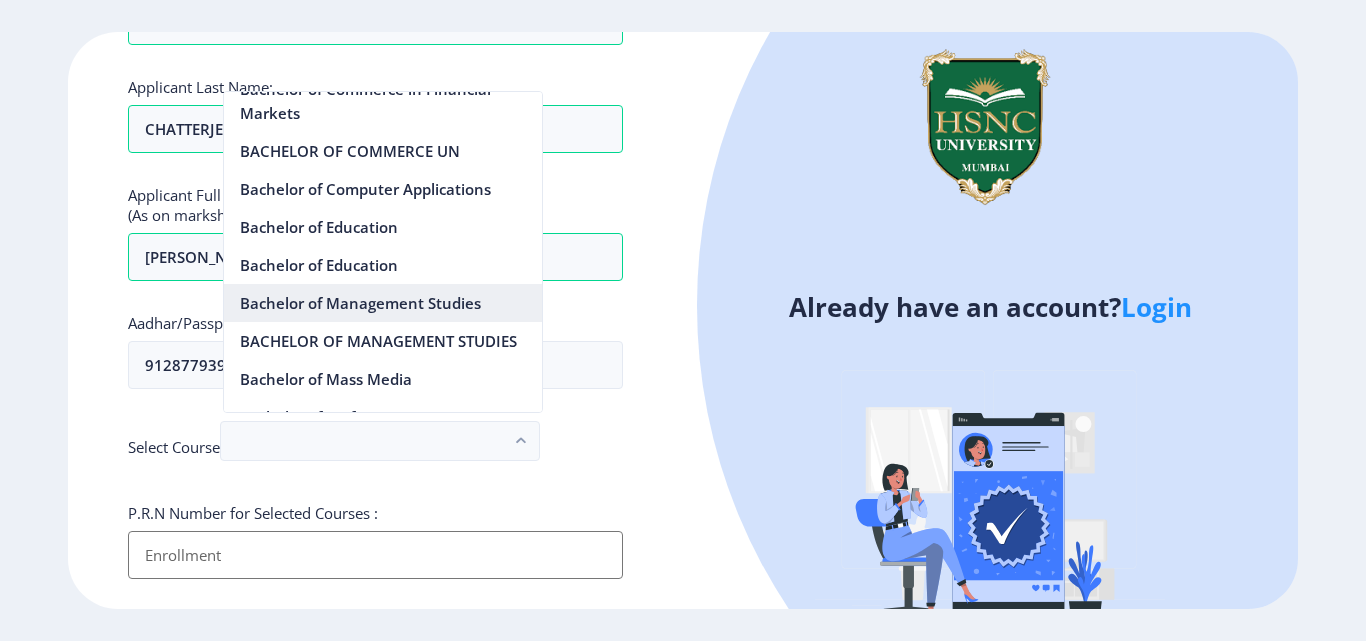click on "Bachelor of Management Studies" at bounding box center [383, 303] 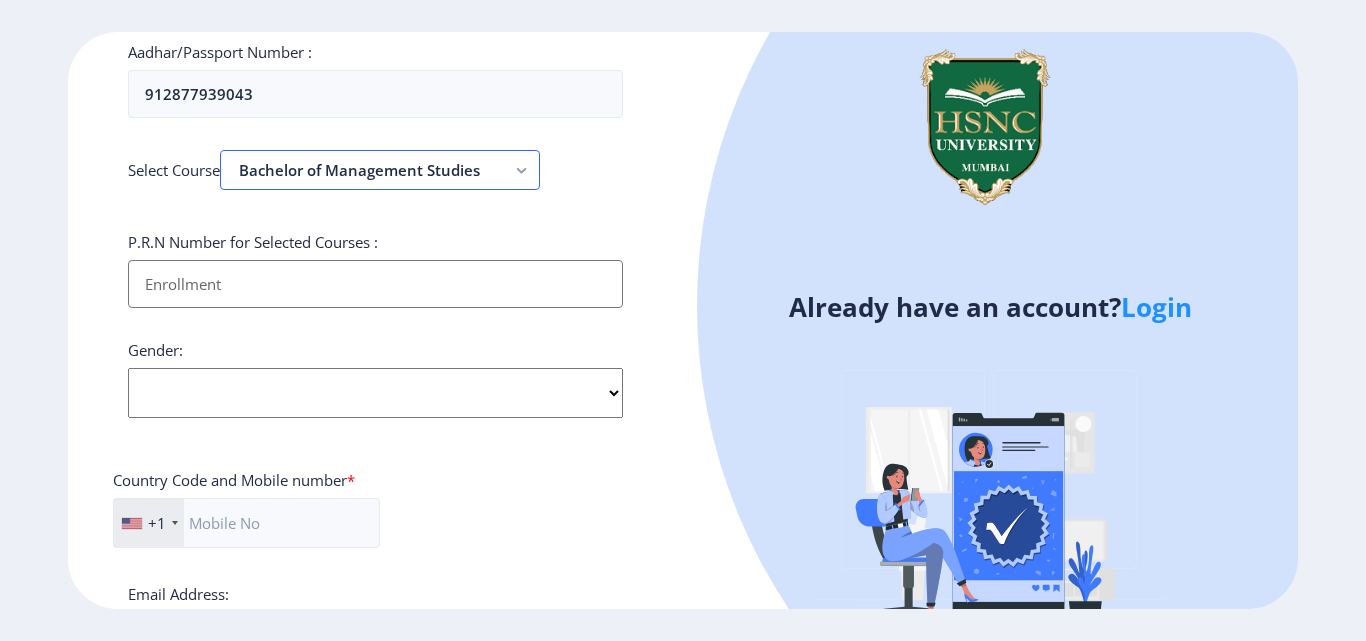 scroll, scrollTop: 489, scrollLeft: 0, axis: vertical 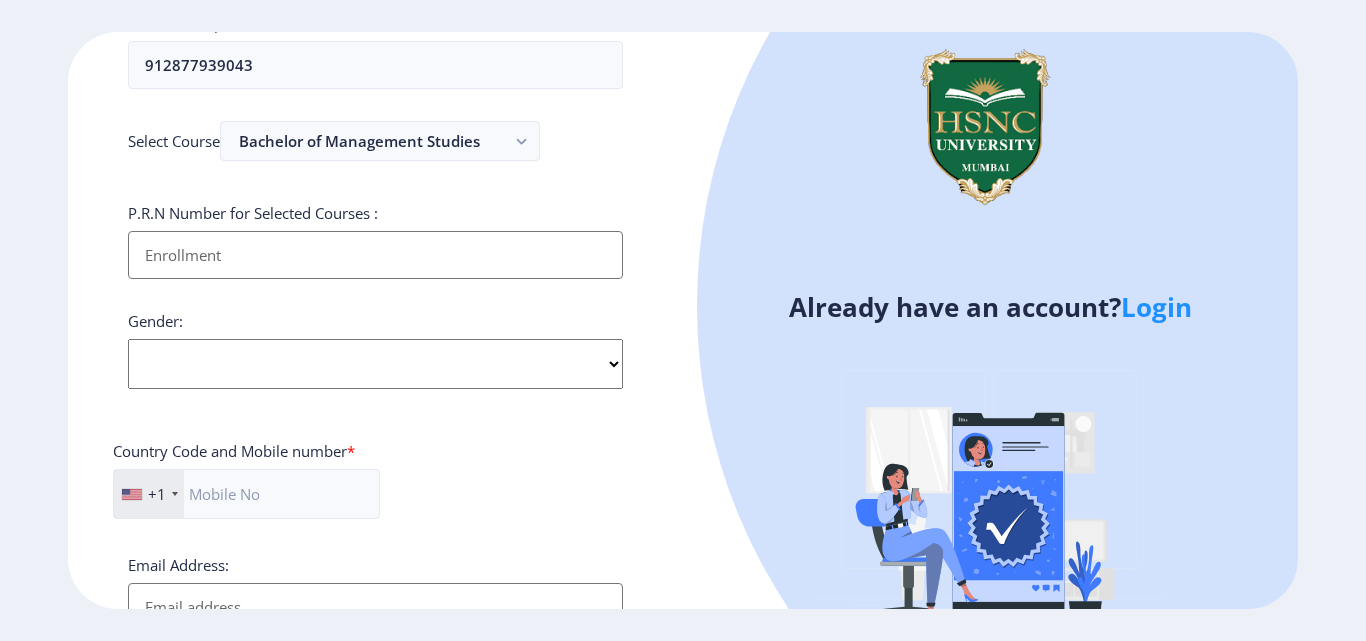 click on "Applicant First Name:" at bounding box center (375, 255) 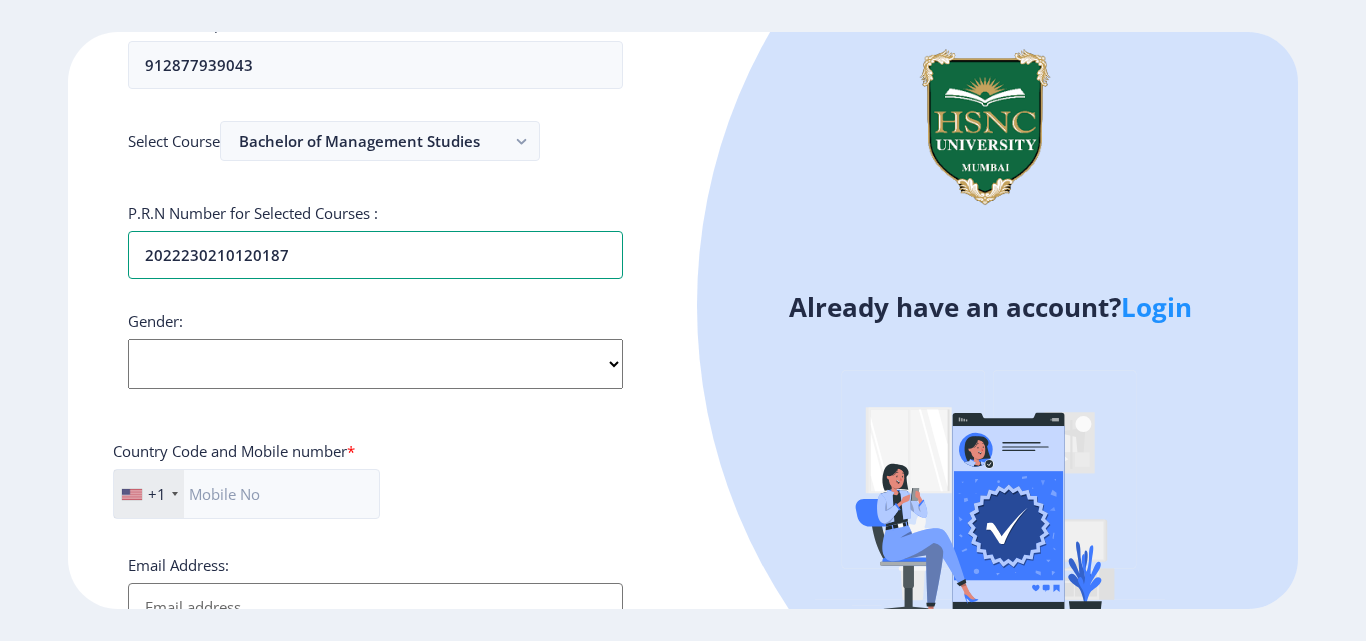 type on "2022230210120187" 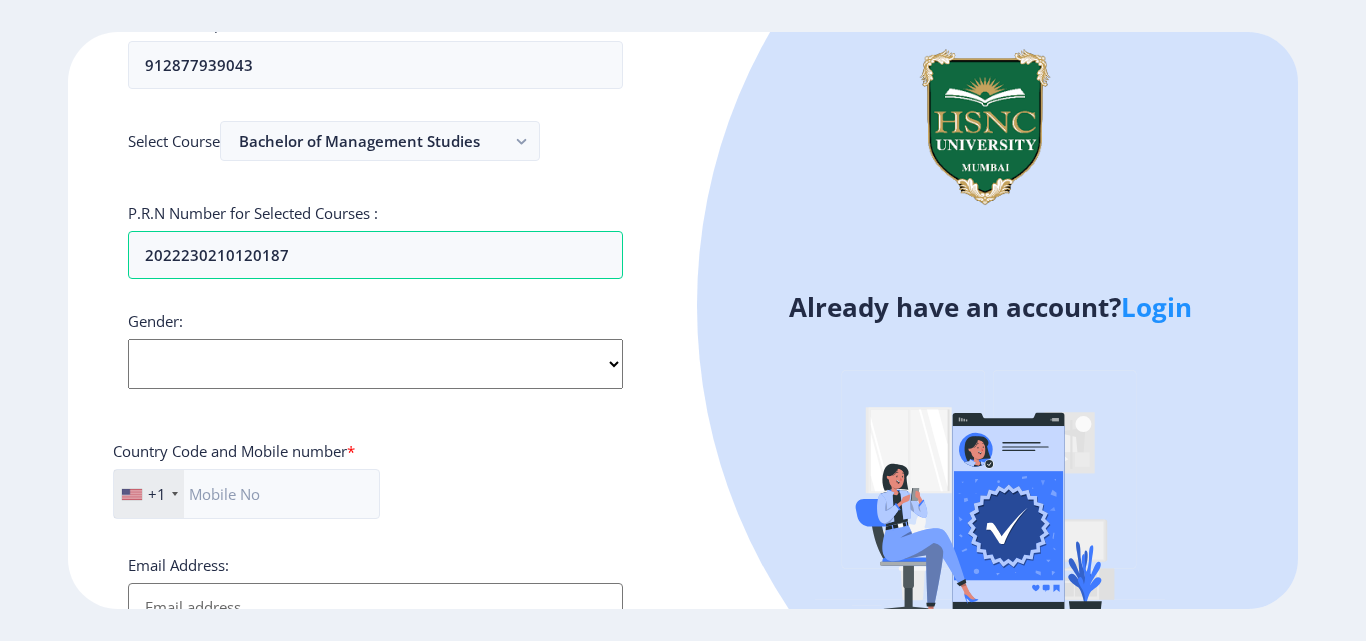 click on "Select Gender [DEMOGRAPHIC_DATA] [DEMOGRAPHIC_DATA] Other" 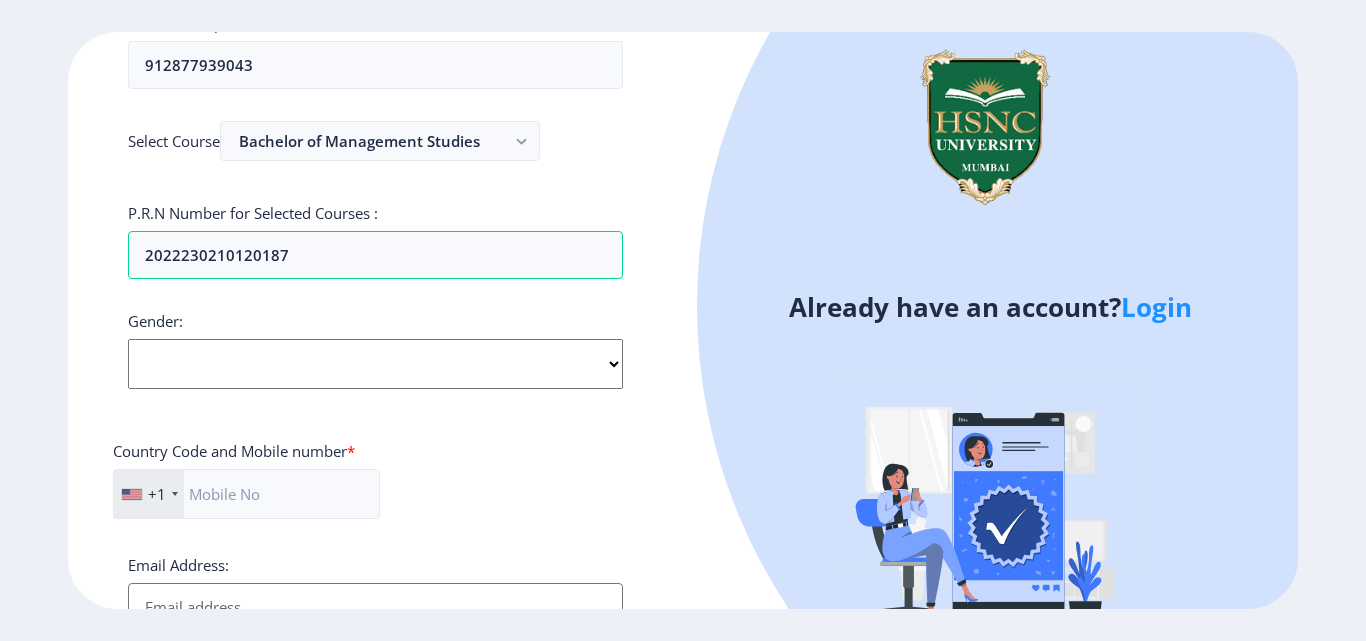 select on "[DEMOGRAPHIC_DATA]" 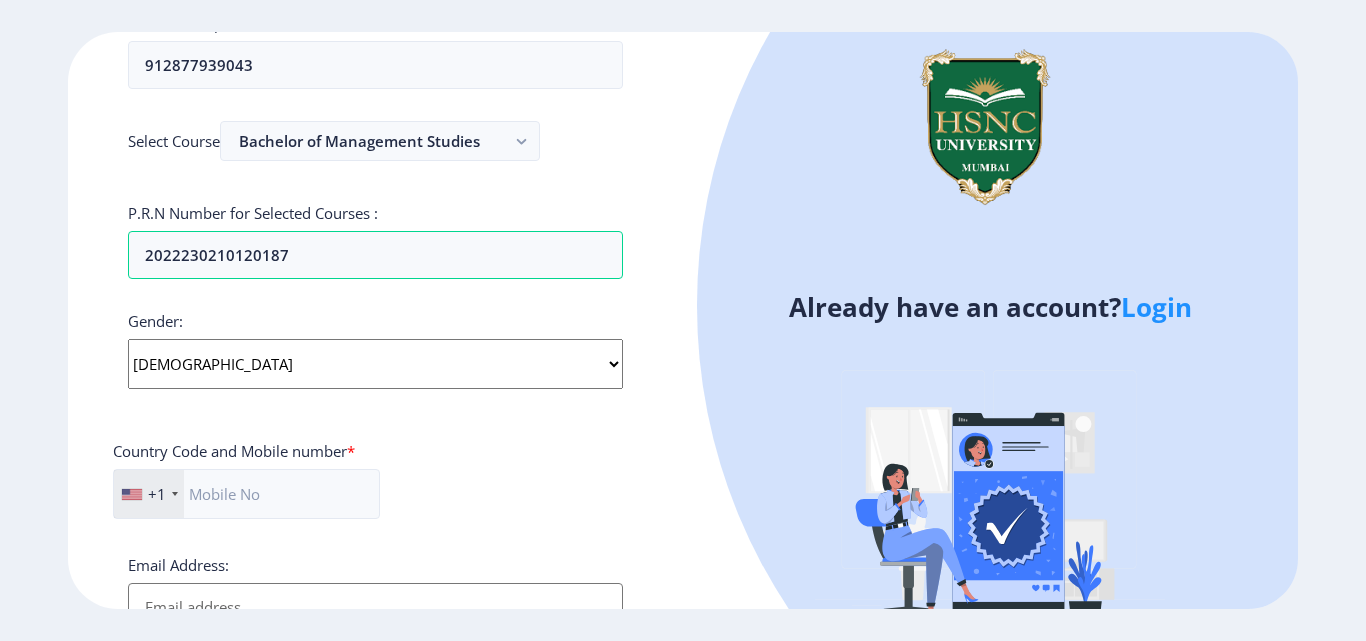 click on "Select Gender [DEMOGRAPHIC_DATA] [DEMOGRAPHIC_DATA] Other" 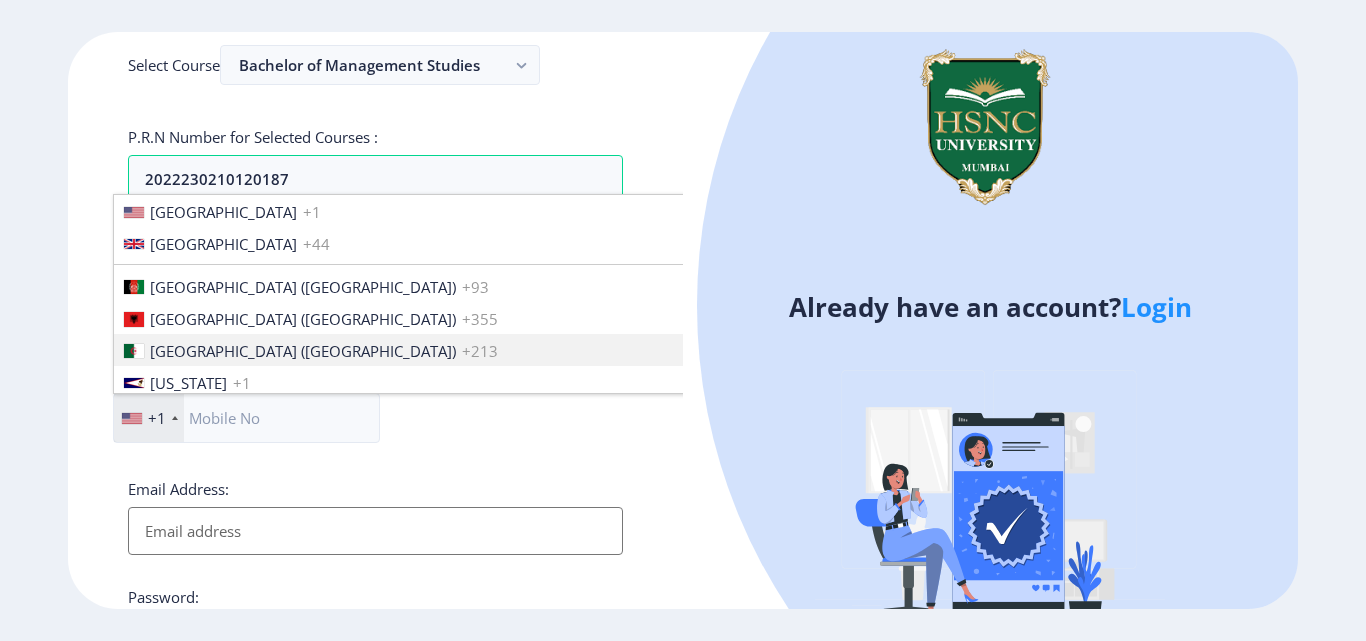 scroll, scrollTop: 589, scrollLeft: 0, axis: vertical 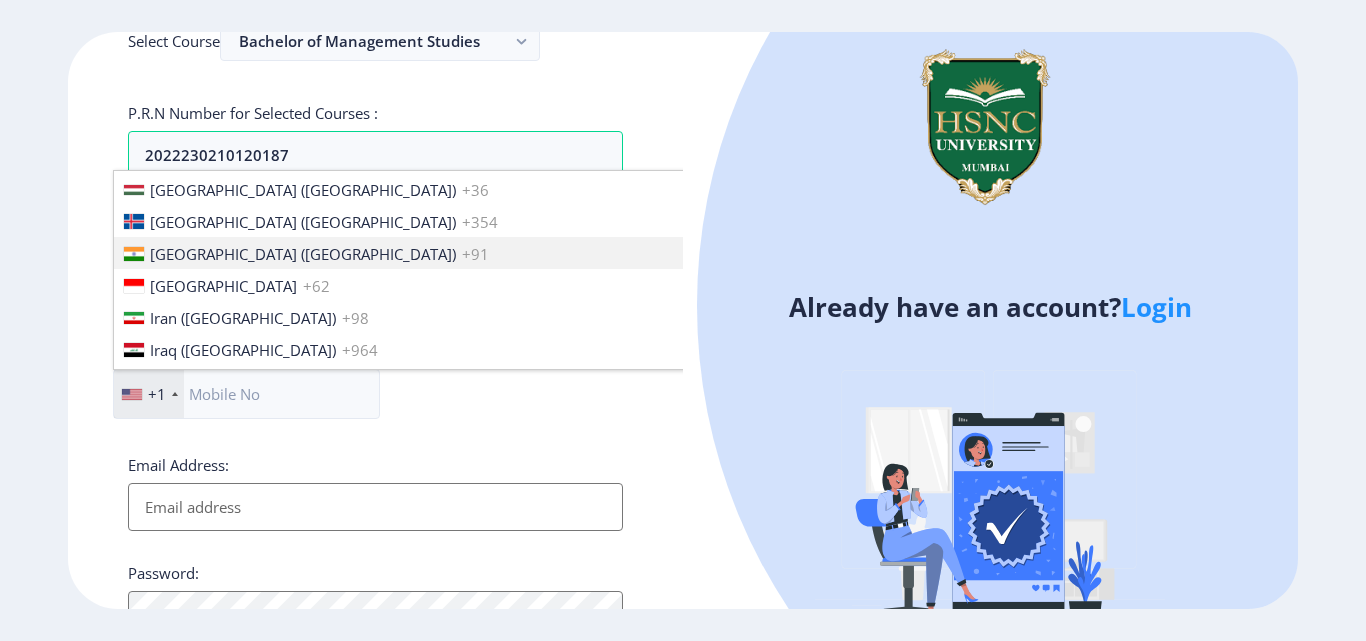 click on "[GEOGRAPHIC_DATA] ([GEOGRAPHIC_DATA]) +91" at bounding box center (430, 253) 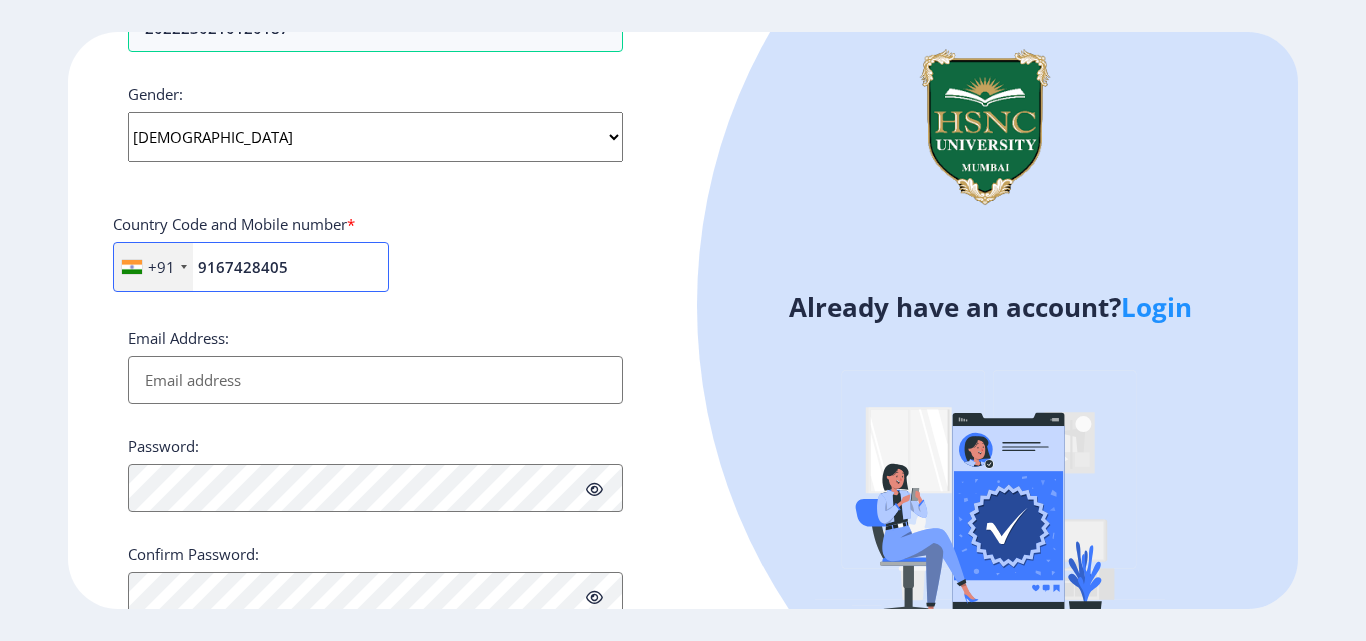 scroll, scrollTop: 789, scrollLeft: 0, axis: vertical 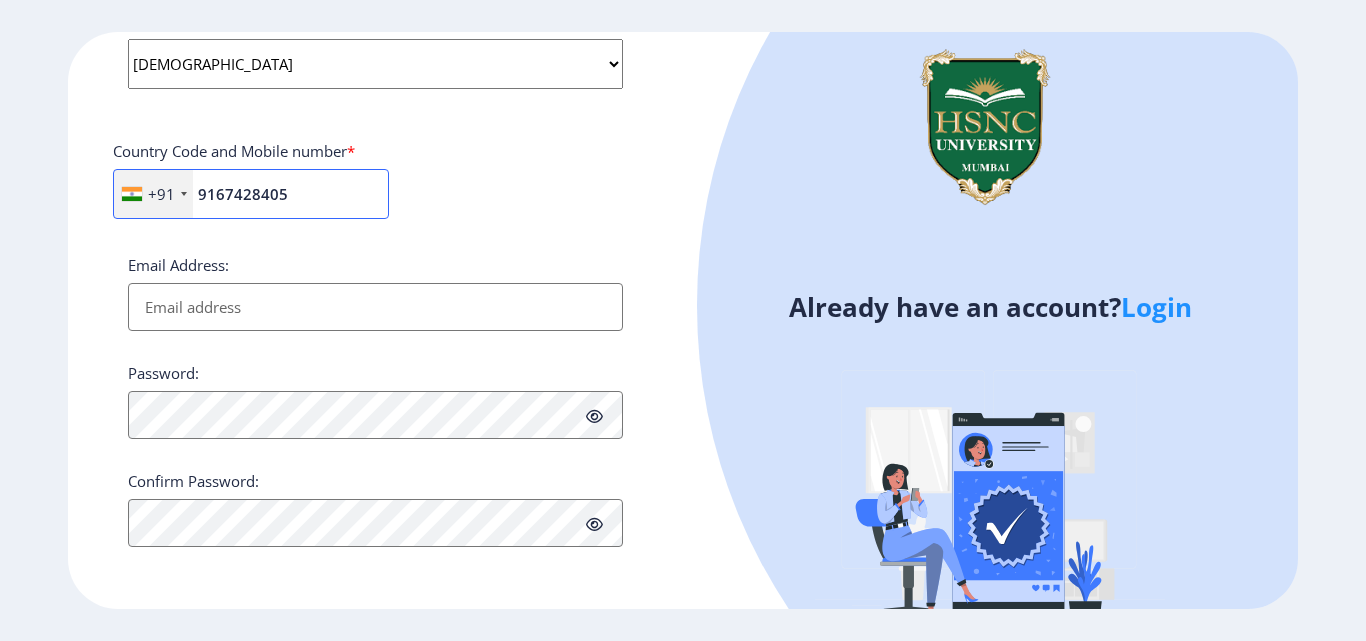 type on "9167428405" 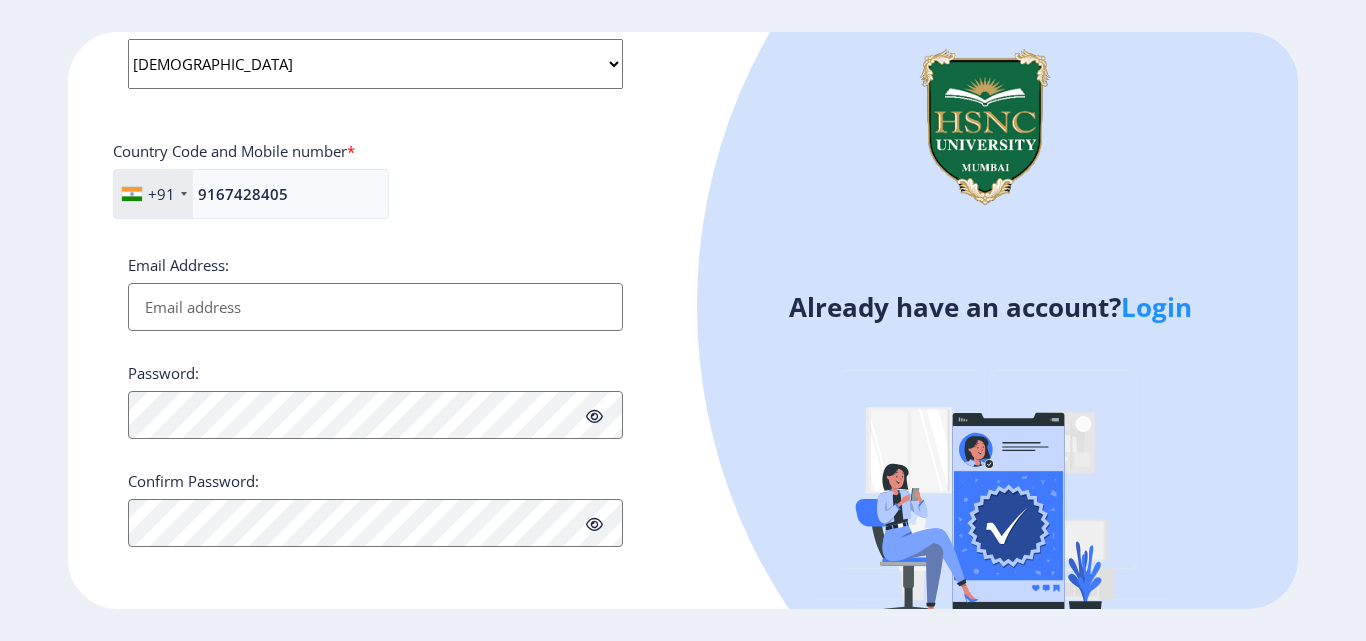 click on "Email Address:" at bounding box center (375, 307) 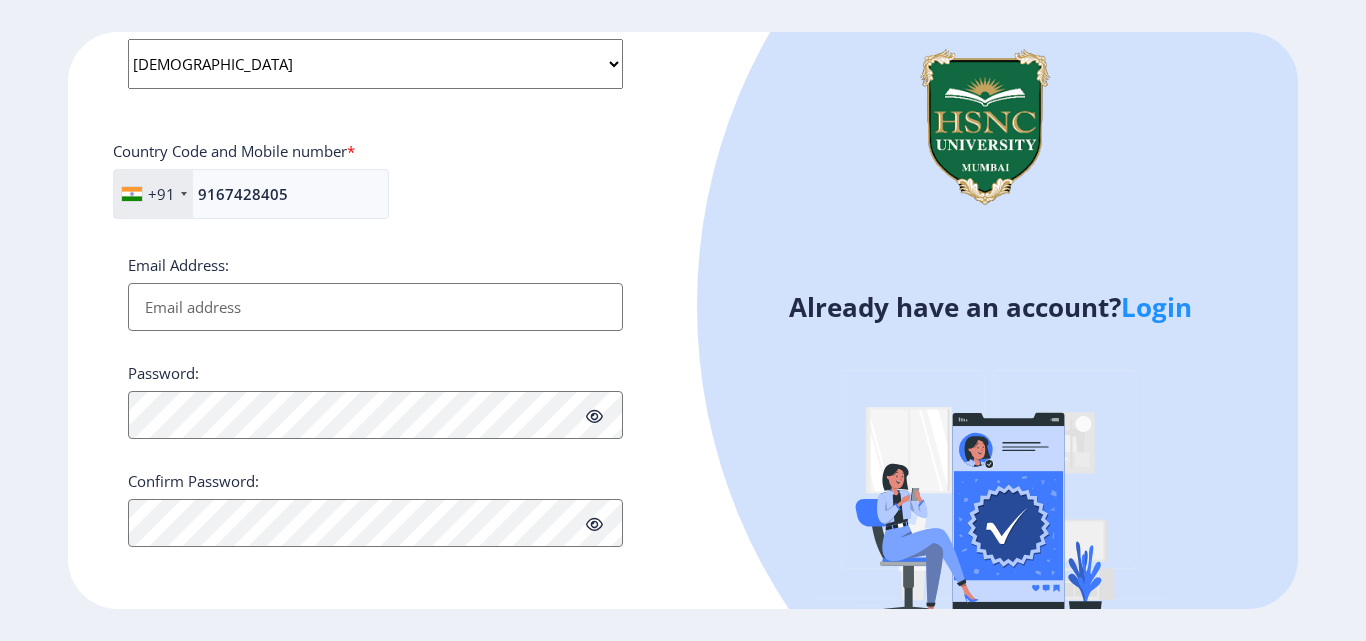 type on "[EMAIL_ADDRESS][DOMAIN_NAME]" 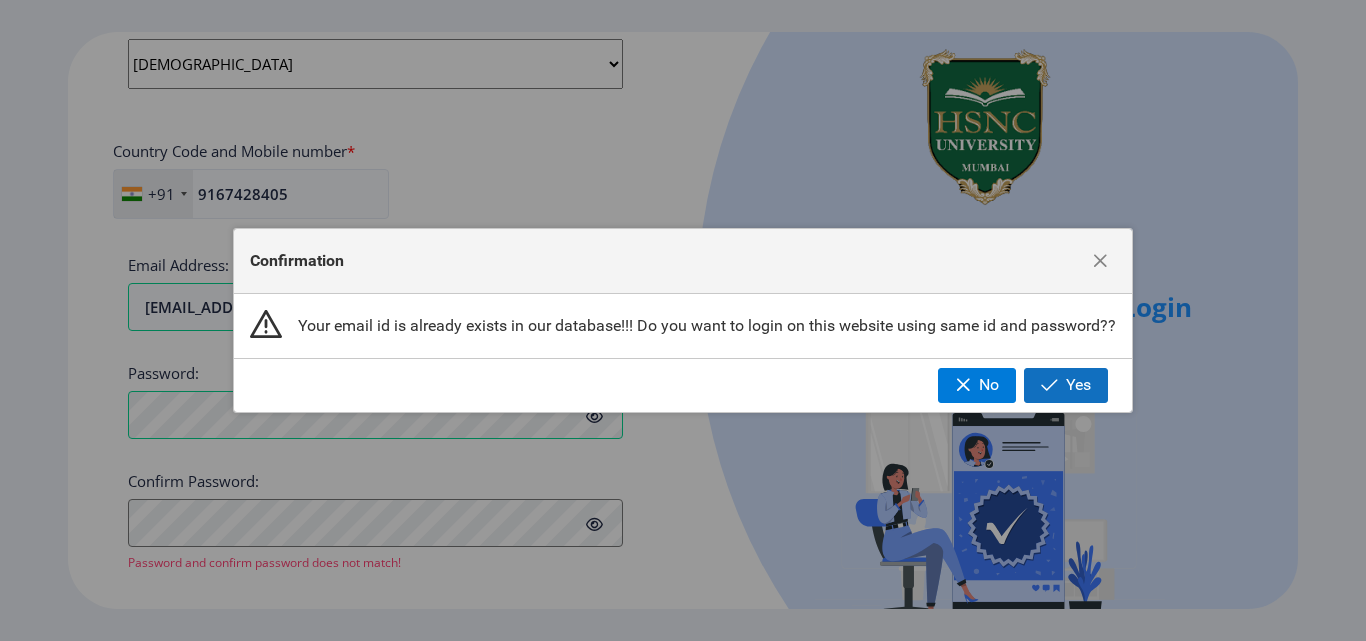 click 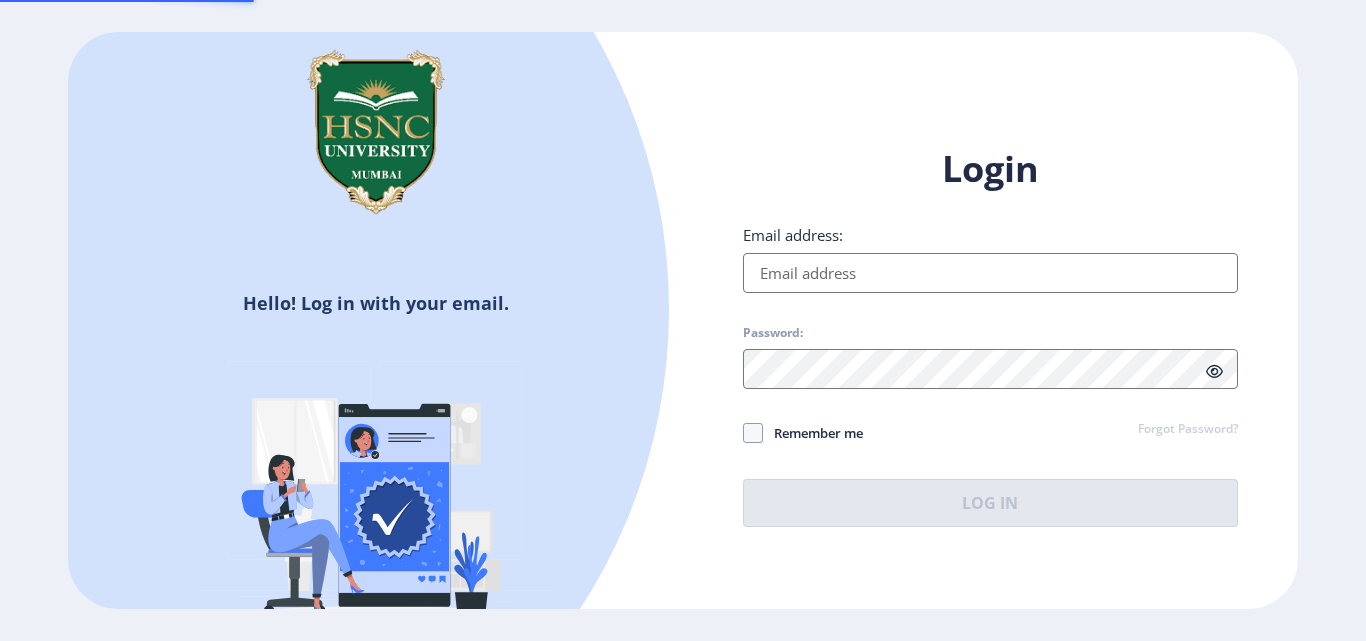 type on "[EMAIL_ADDRESS][DOMAIN_NAME]" 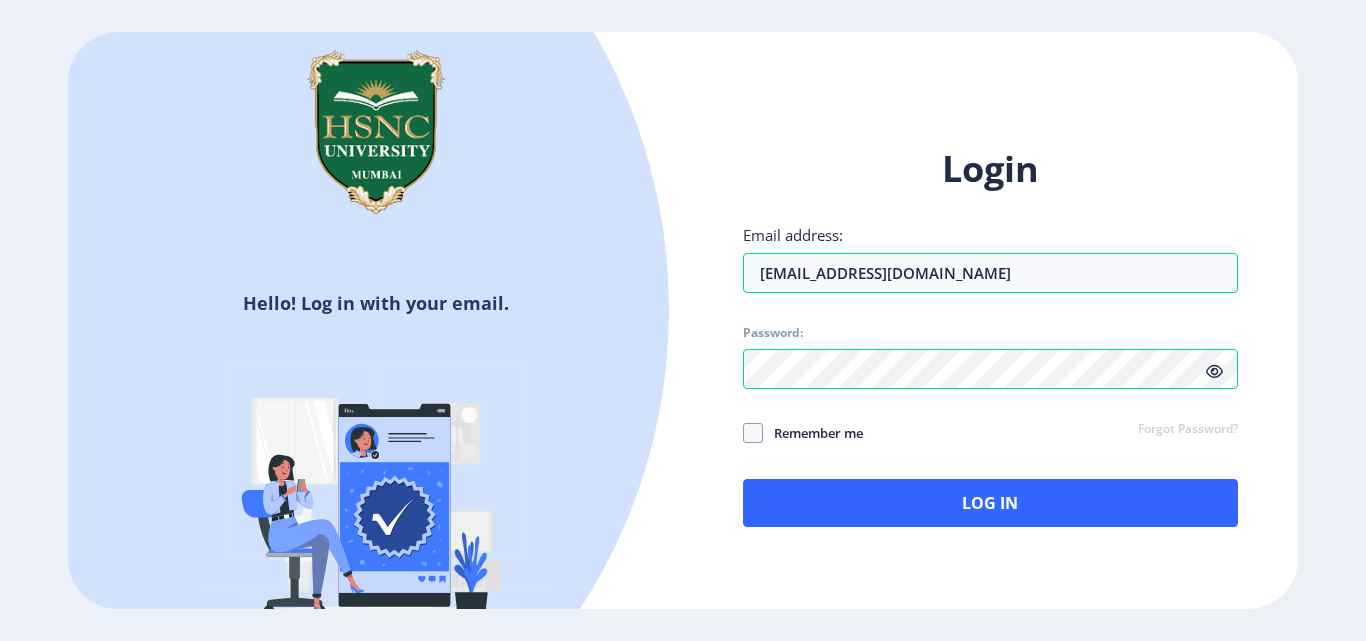 click 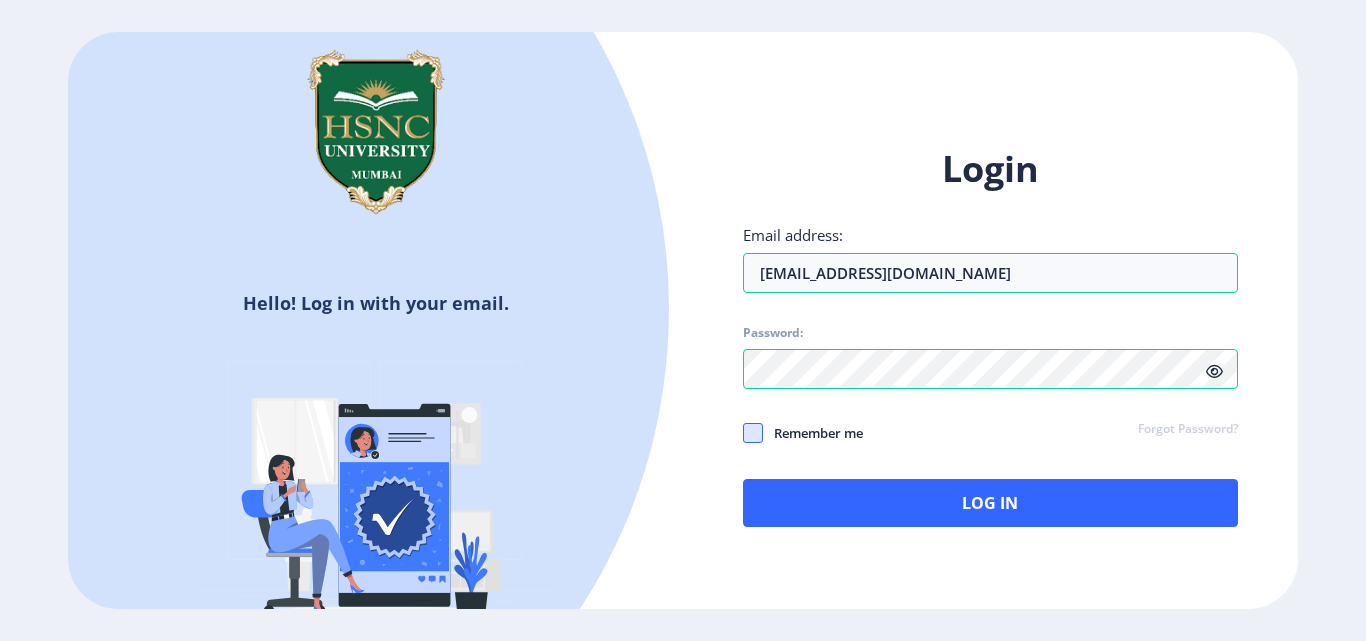 click 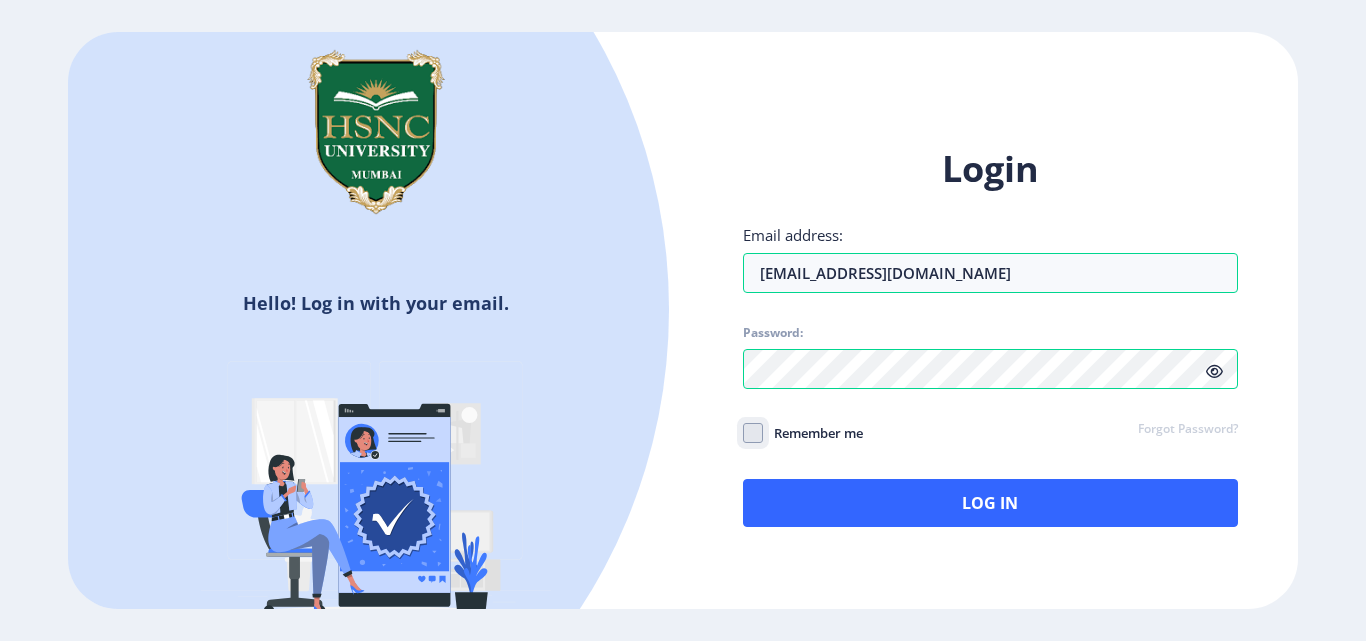 click on "Remember me" 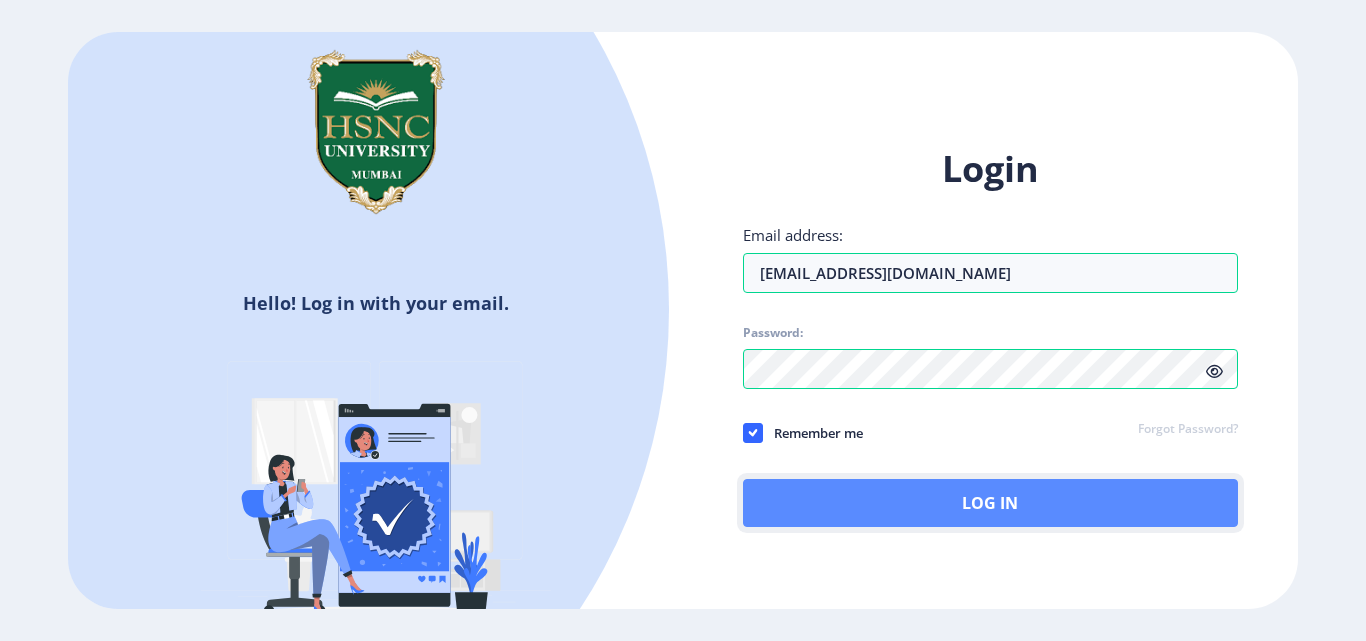 click on "Log In" 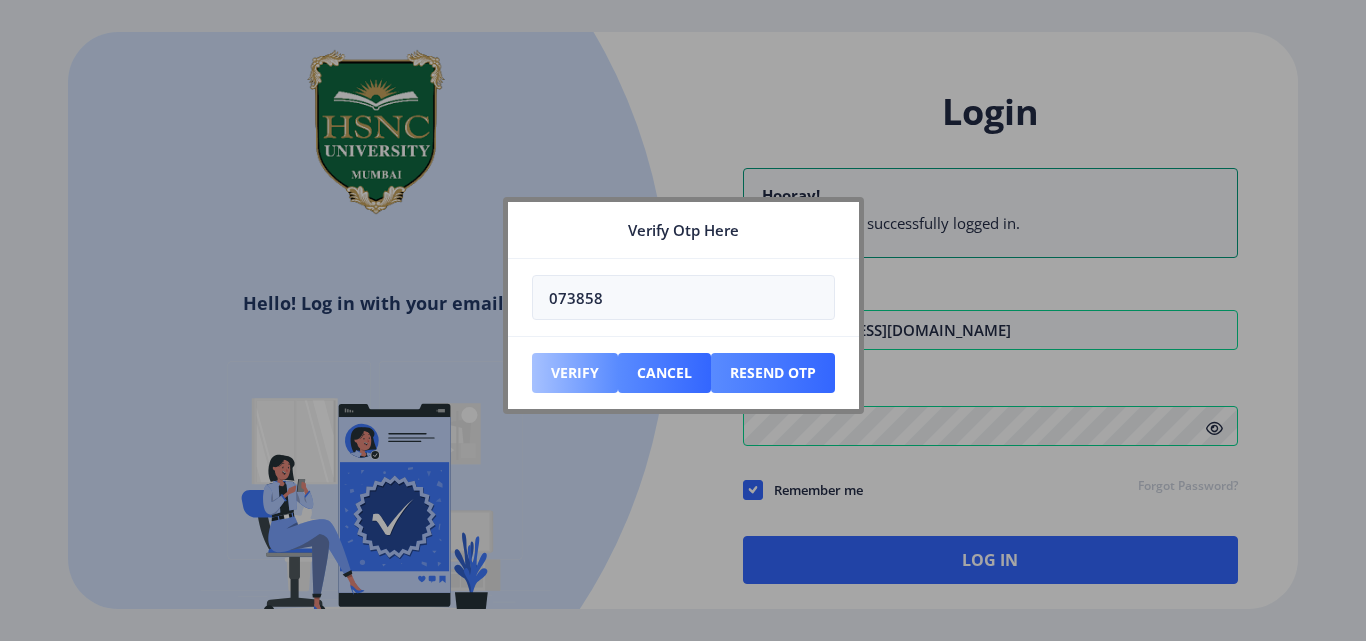 type on "073858" 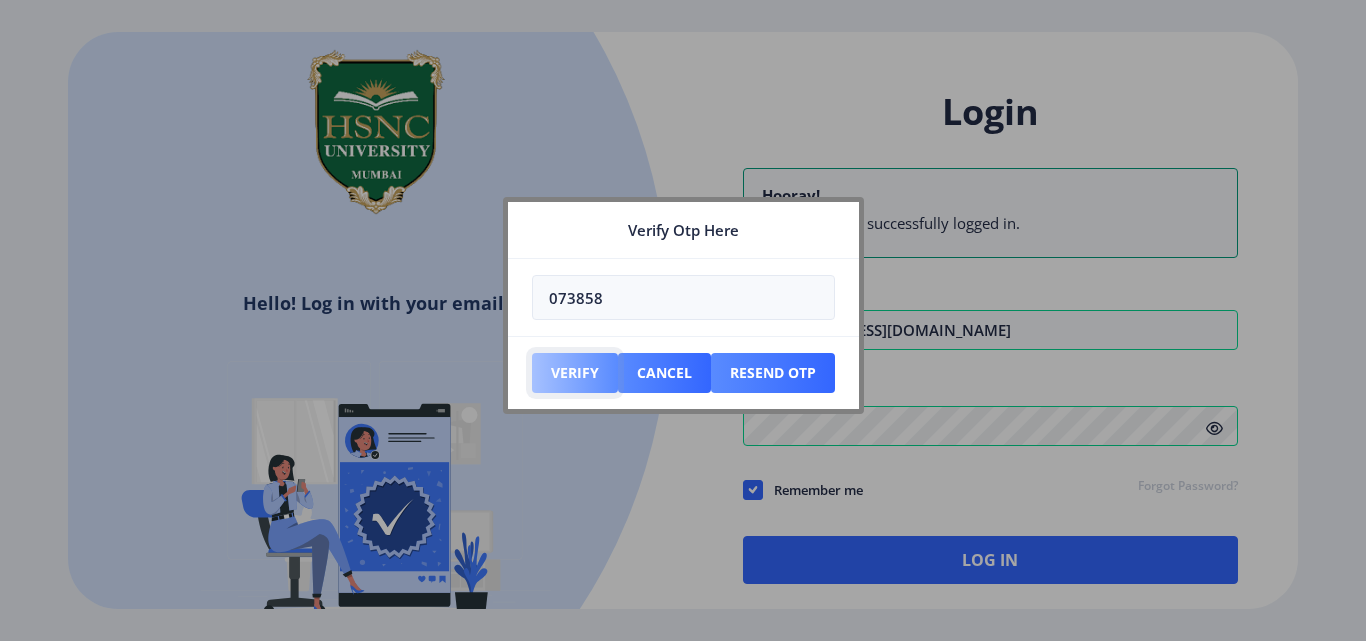 click on "Verify" at bounding box center (575, 373) 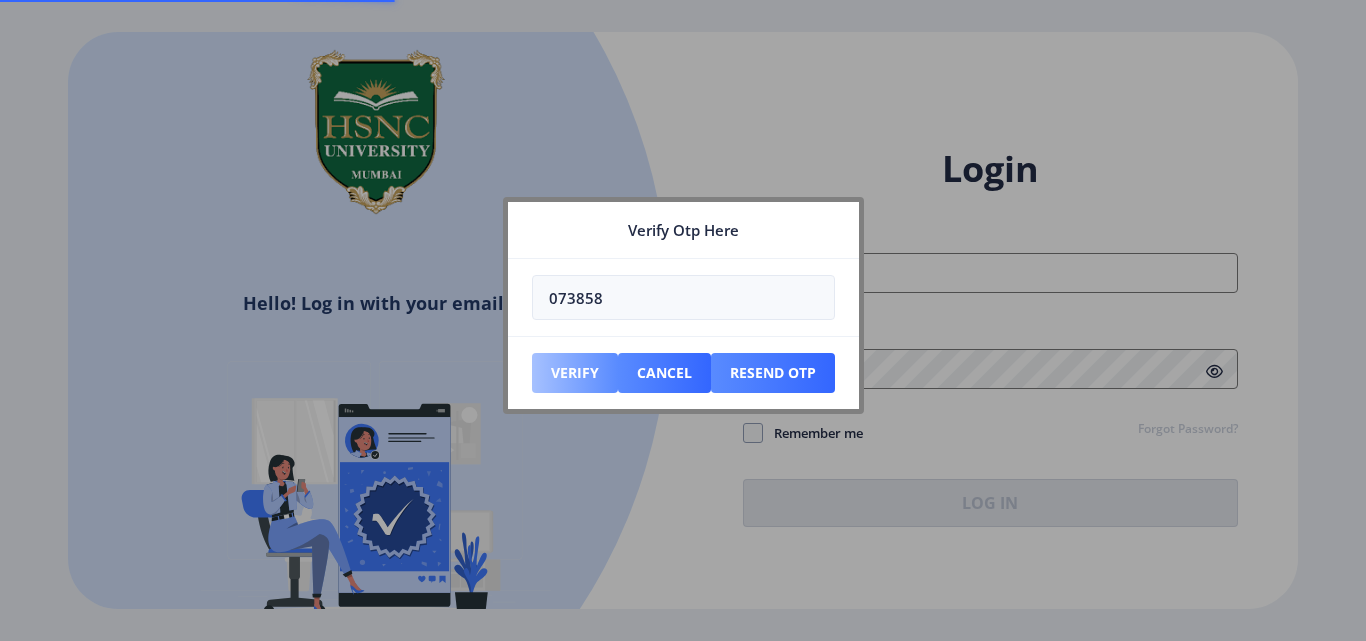 type 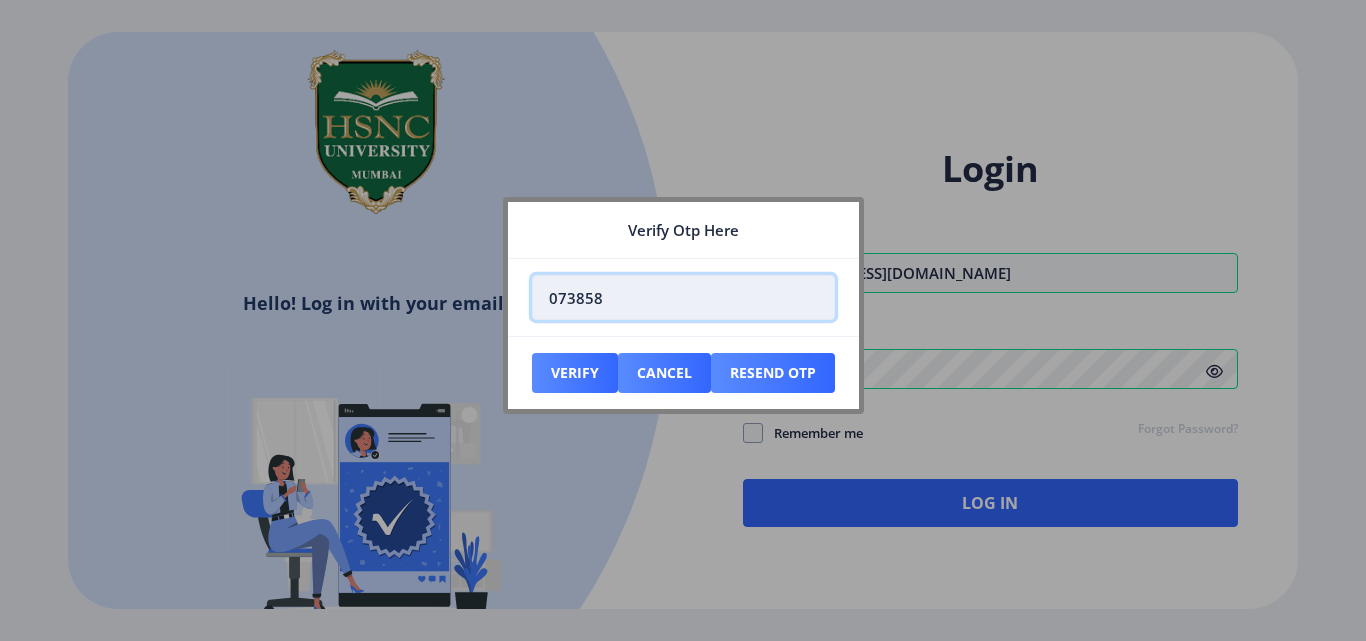 click on "073858" at bounding box center [683, 297] 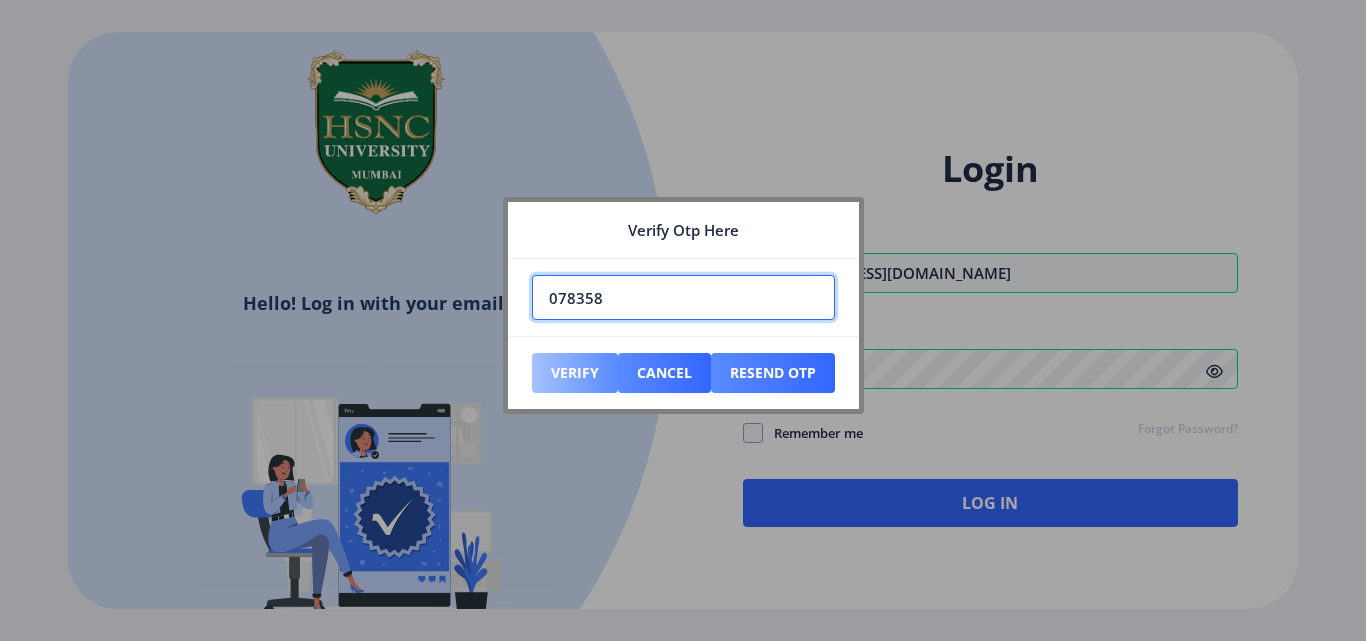 type on "078358" 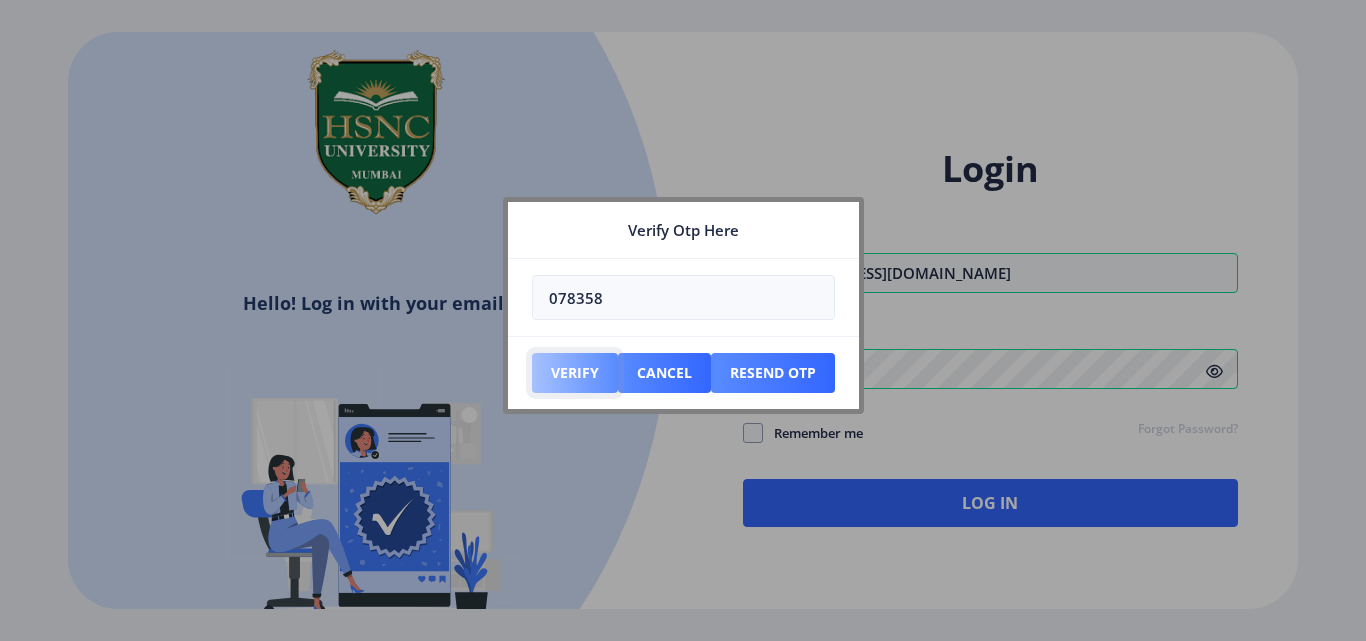 click on "Verify" at bounding box center [575, 373] 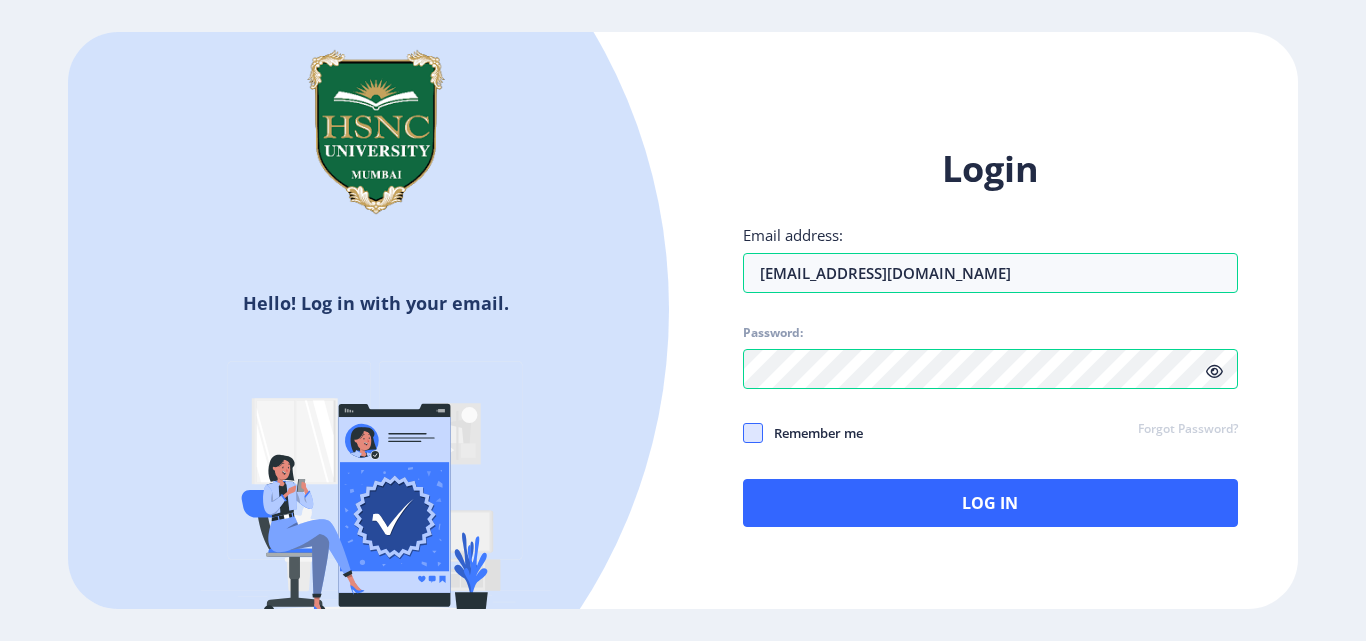 click 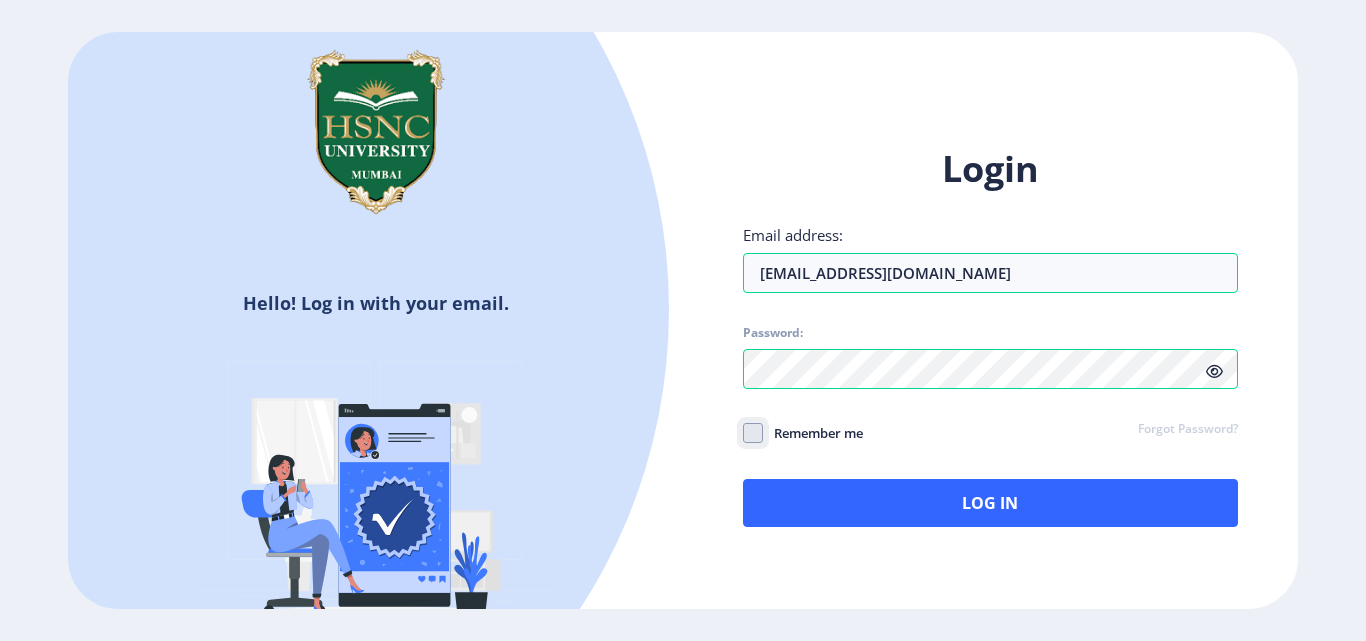 click on "Remember me" 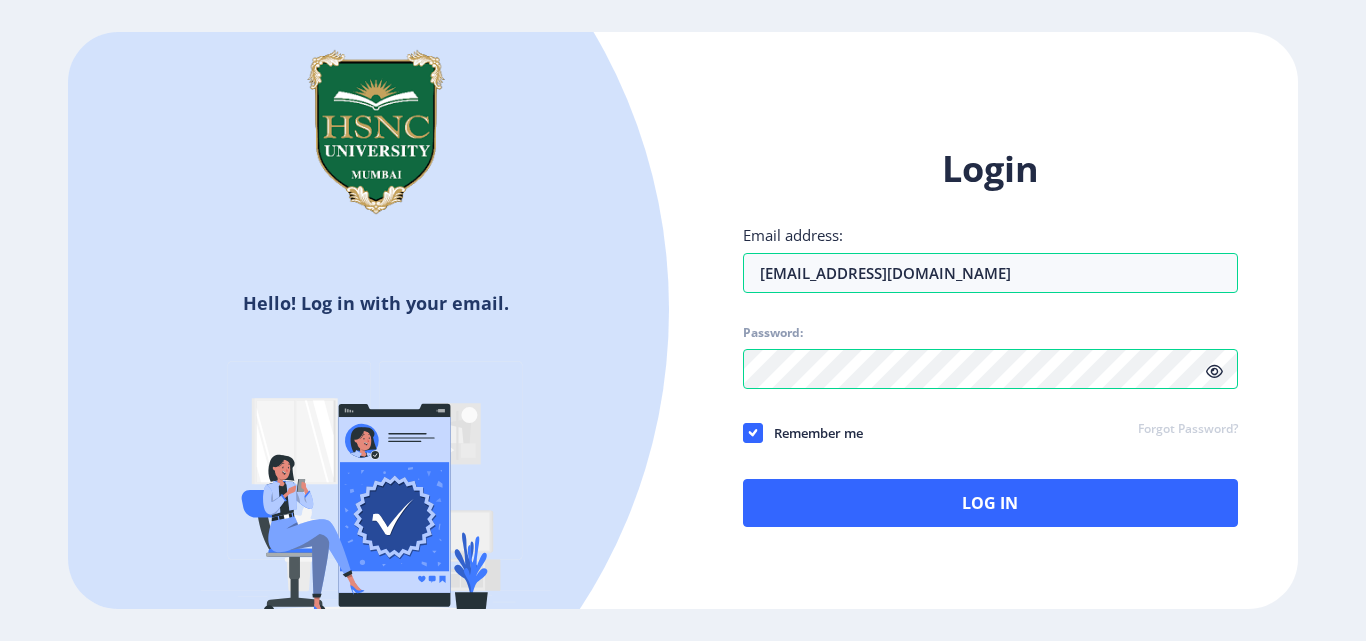 click 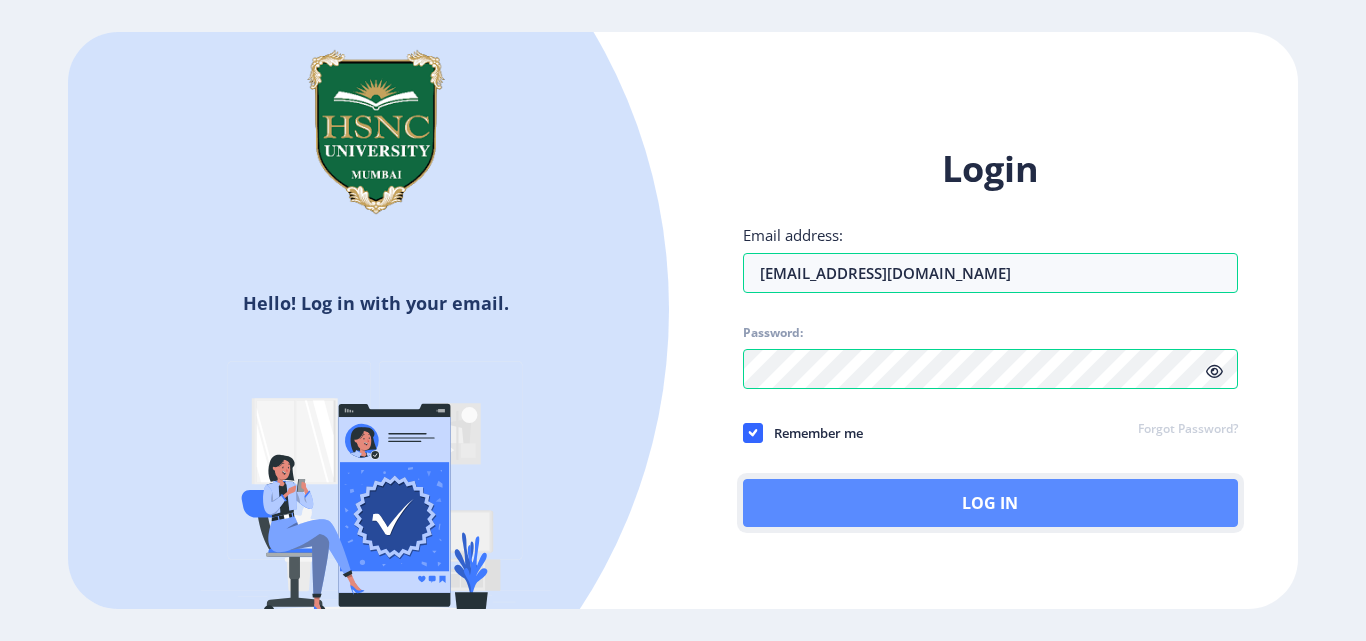 click on "Log In" 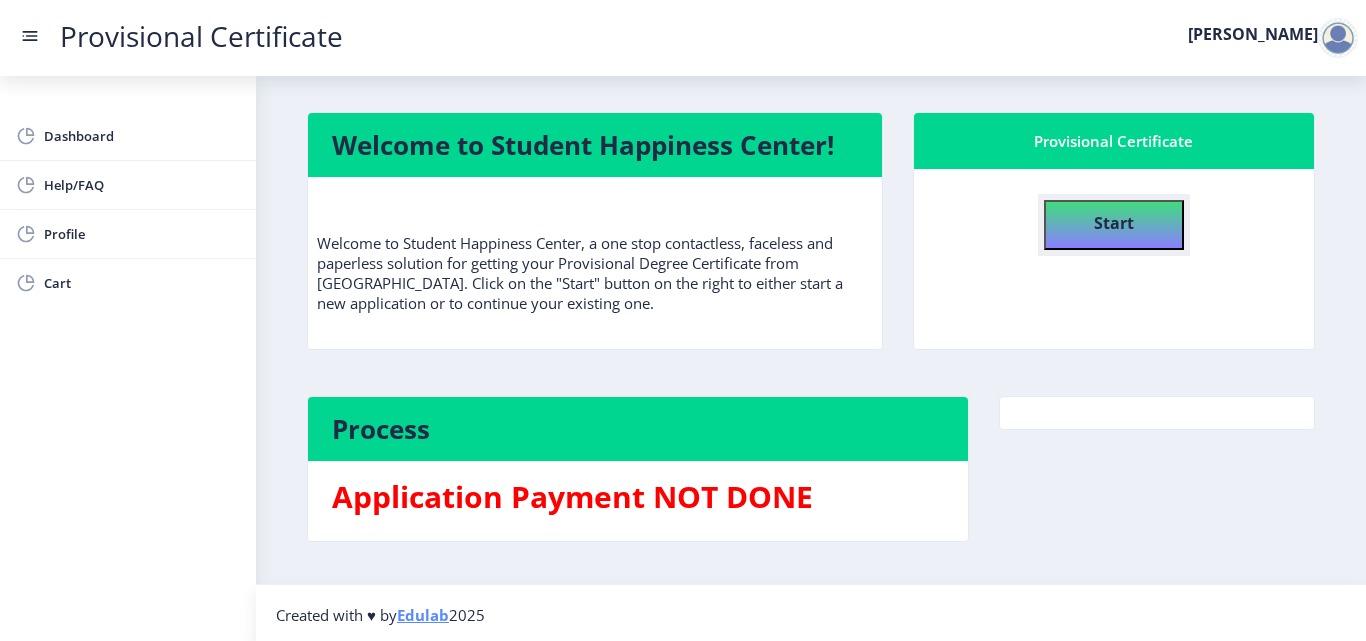 click on "Start" 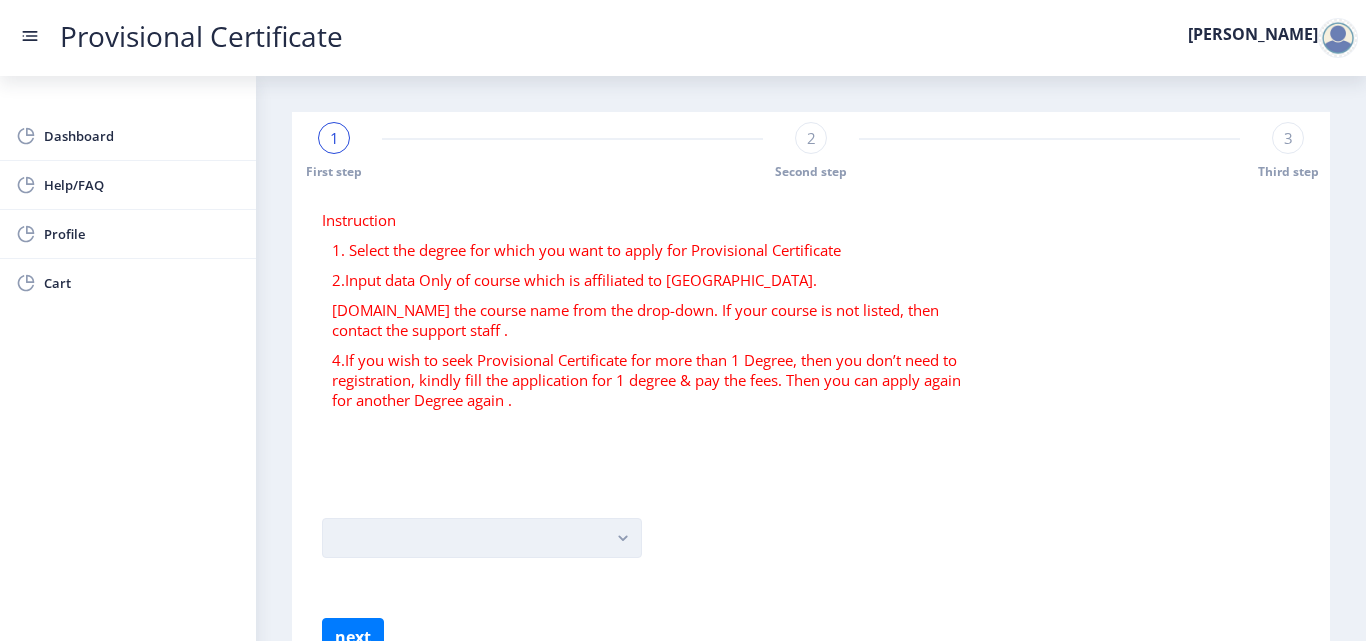 click 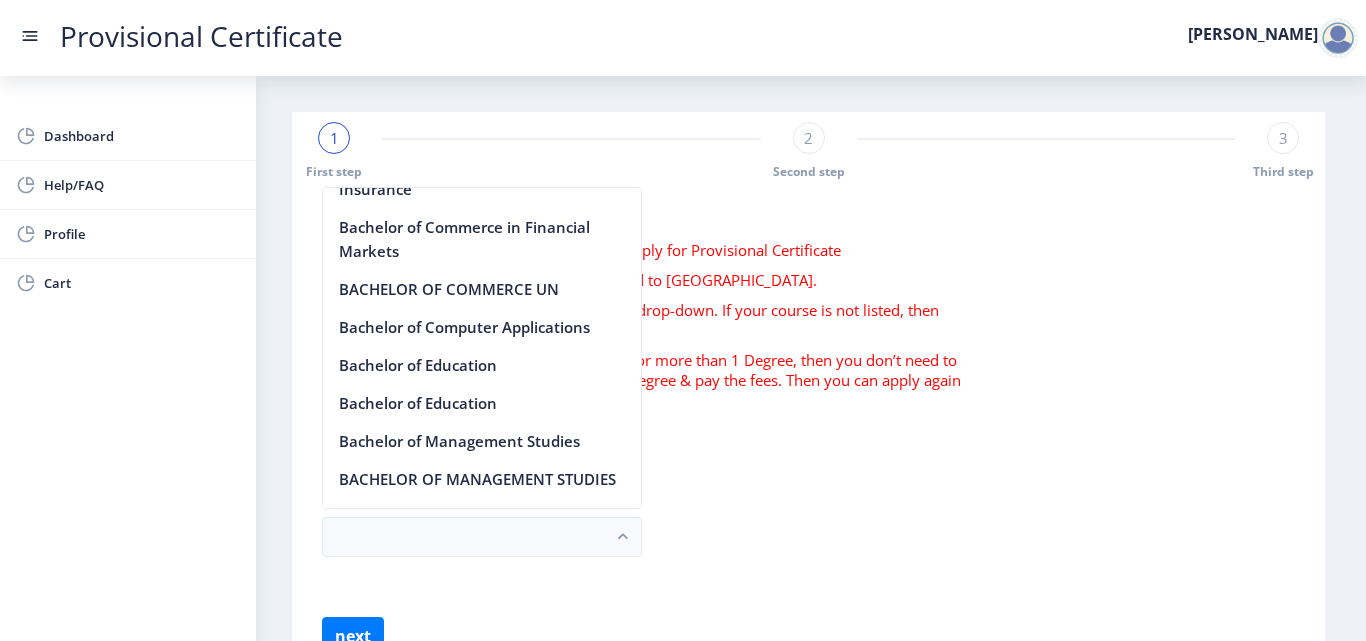 scroll, scrollTop: 894, scrollLeft: 0, axis: vertical 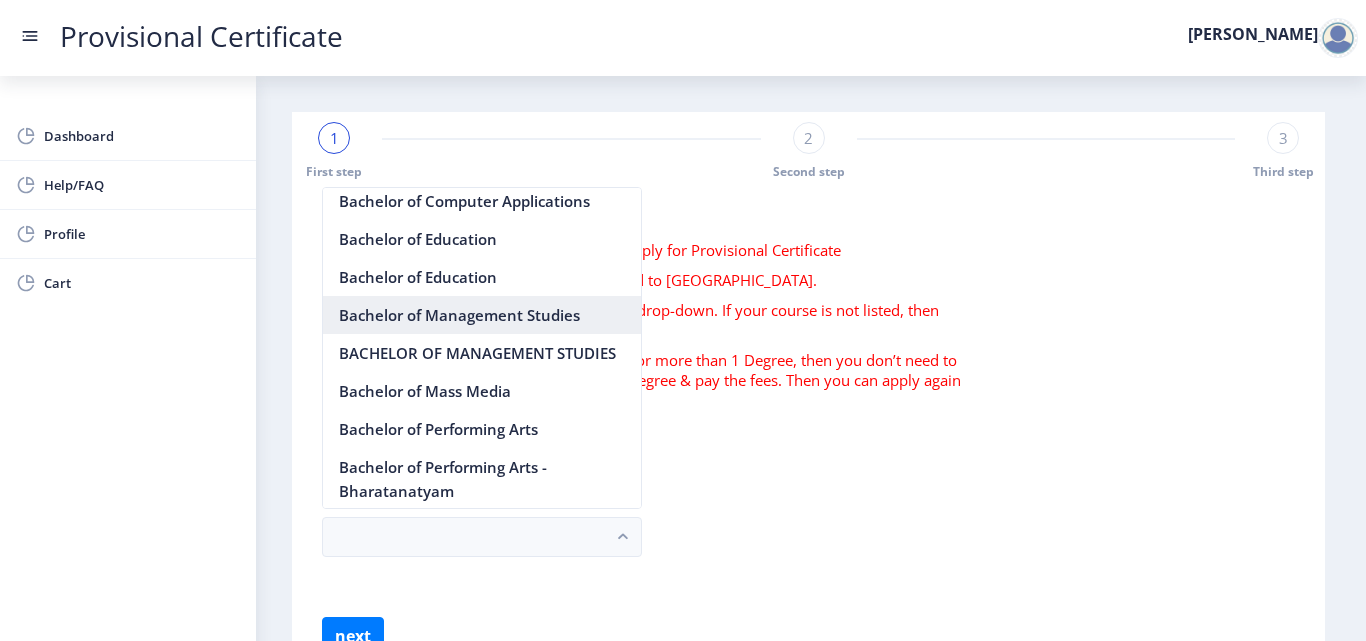 click on "Bachelor of Management Studies" at bounding box center (482, 315) 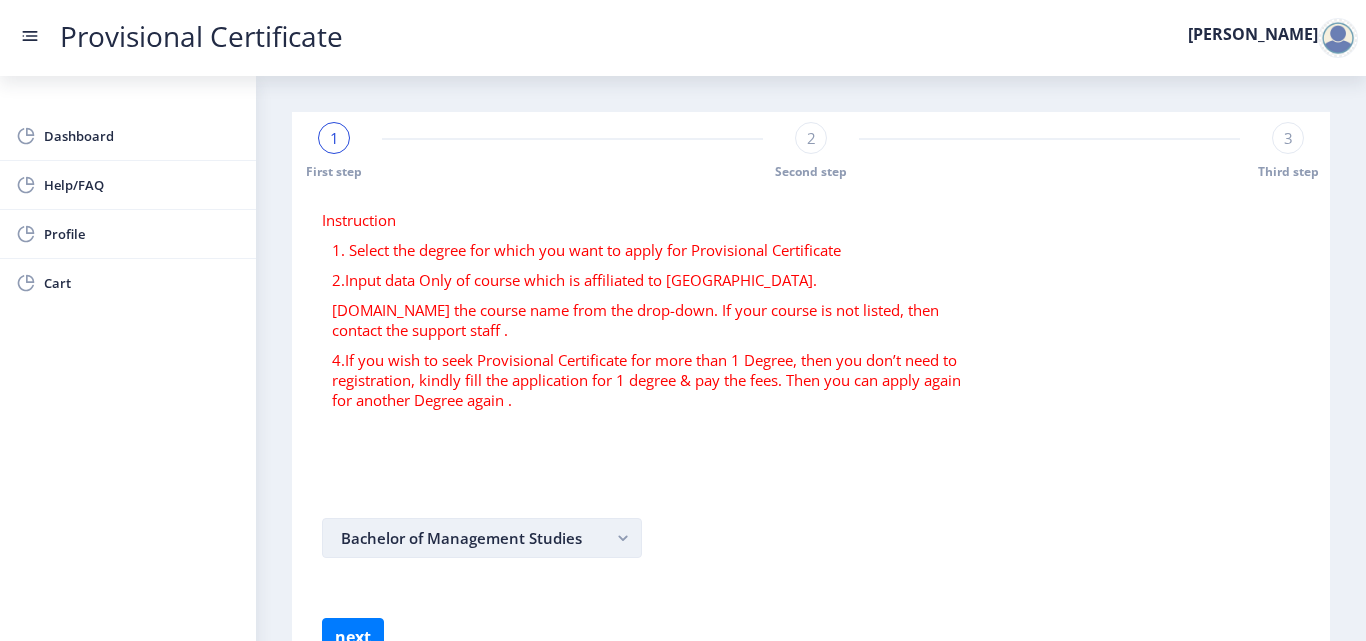 scroll, scrollTop: 100, scrollLeft: 0, axis: vertical 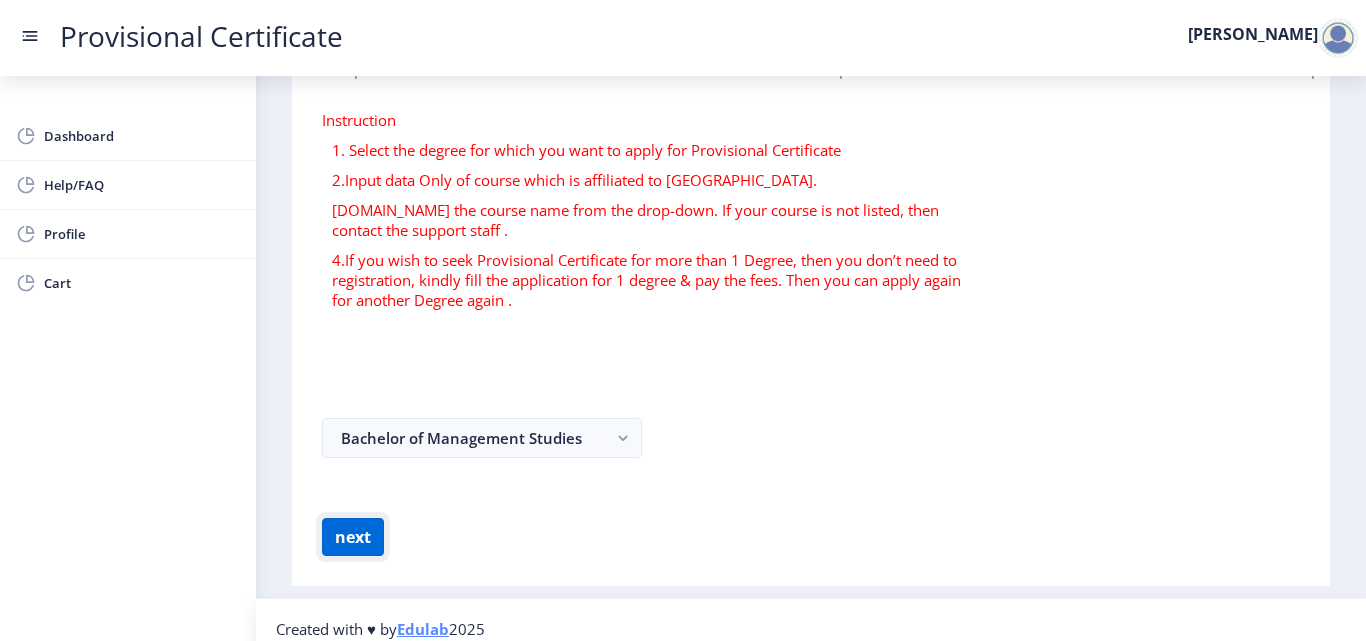 click on "next" 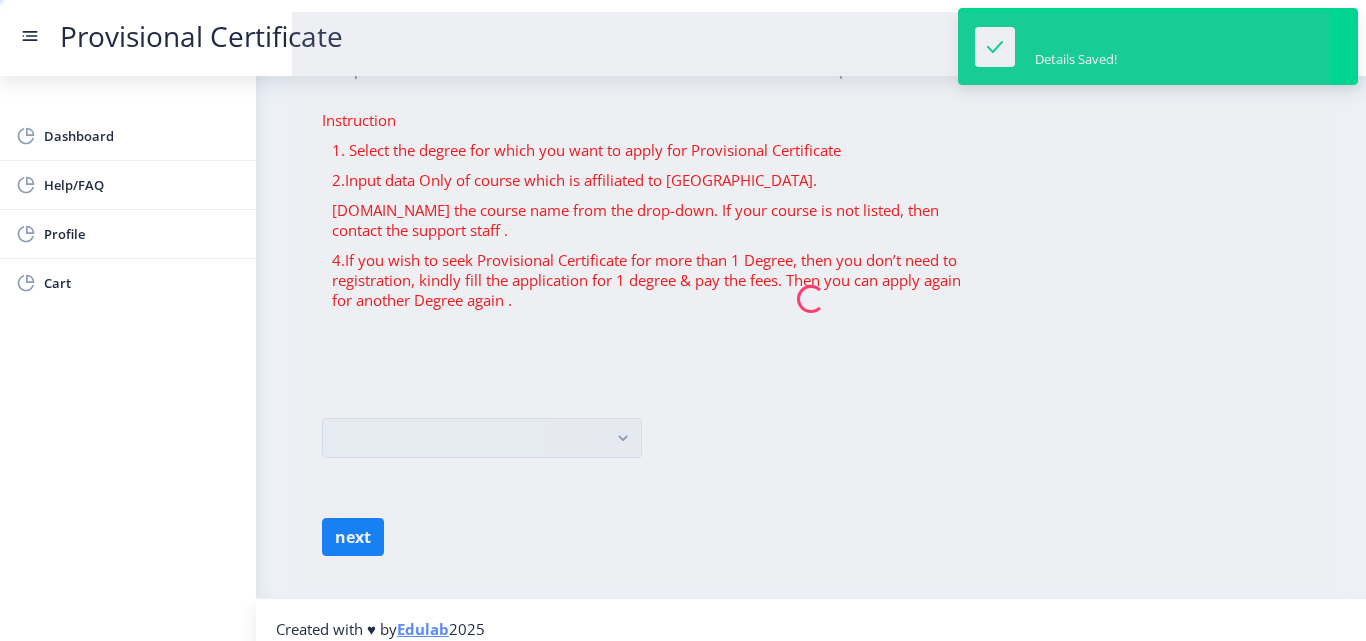 scroll, scrollTop: 0, scrollLeft: 0, axis: both 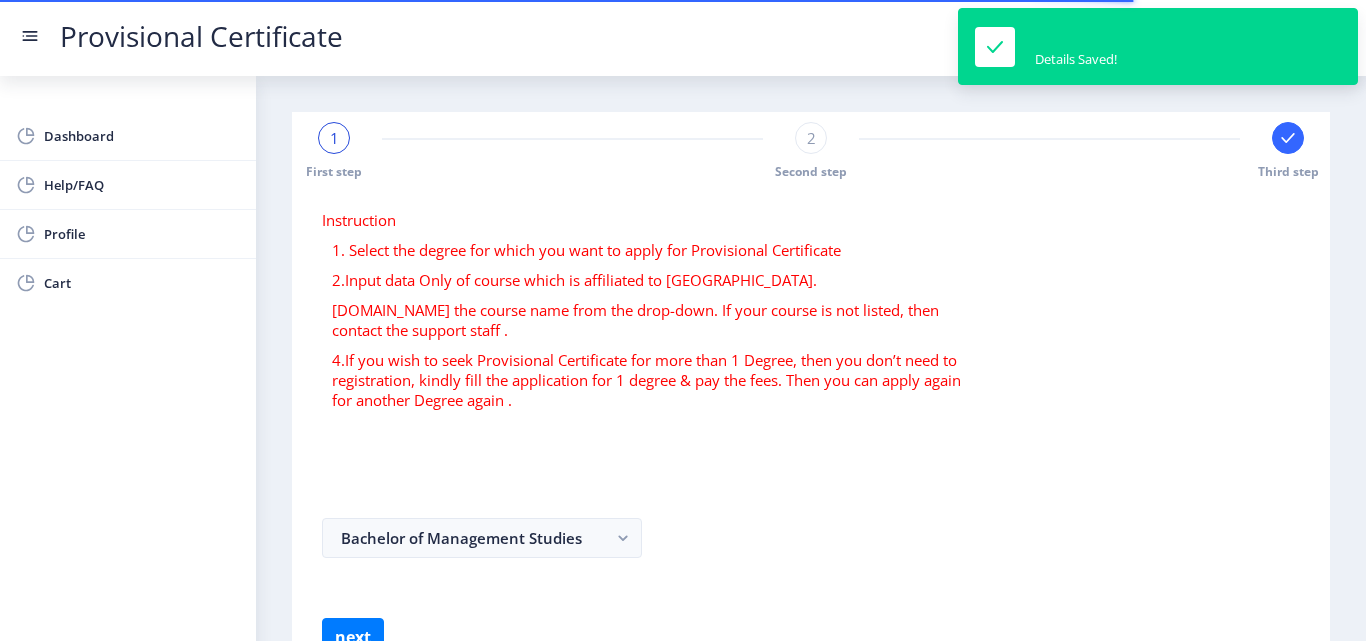 select 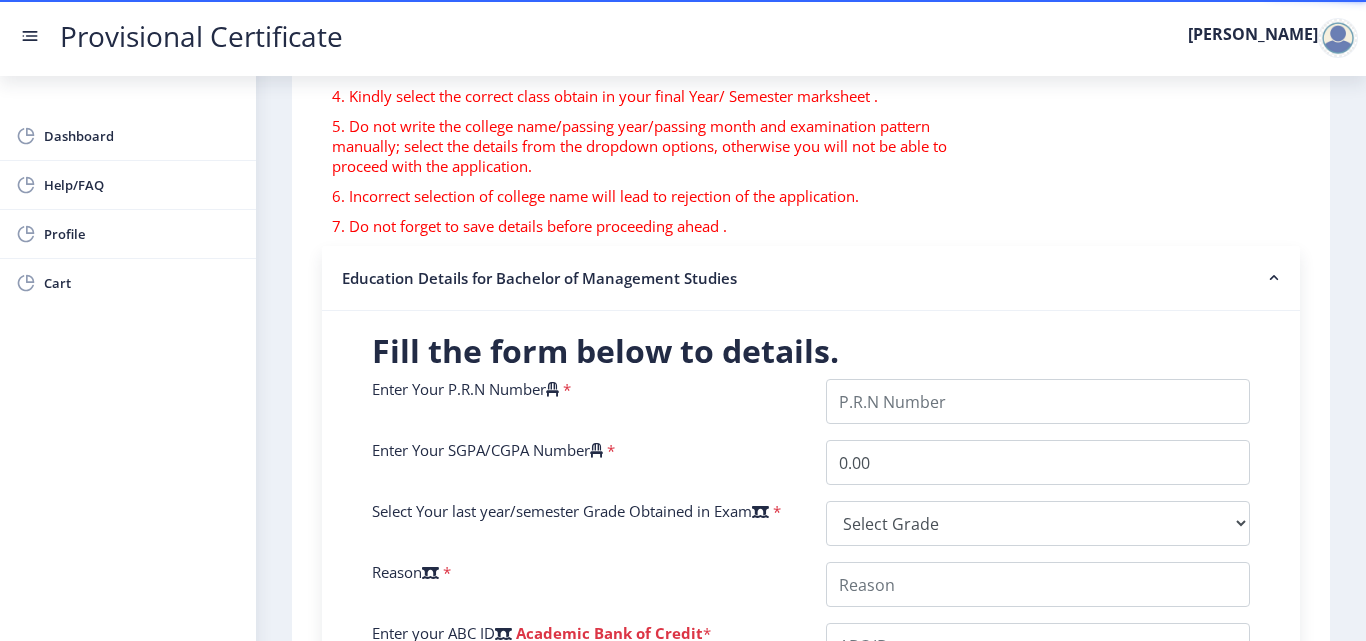 scroll, scrollTop: 300, scrollLeft: 0, axis: vertical 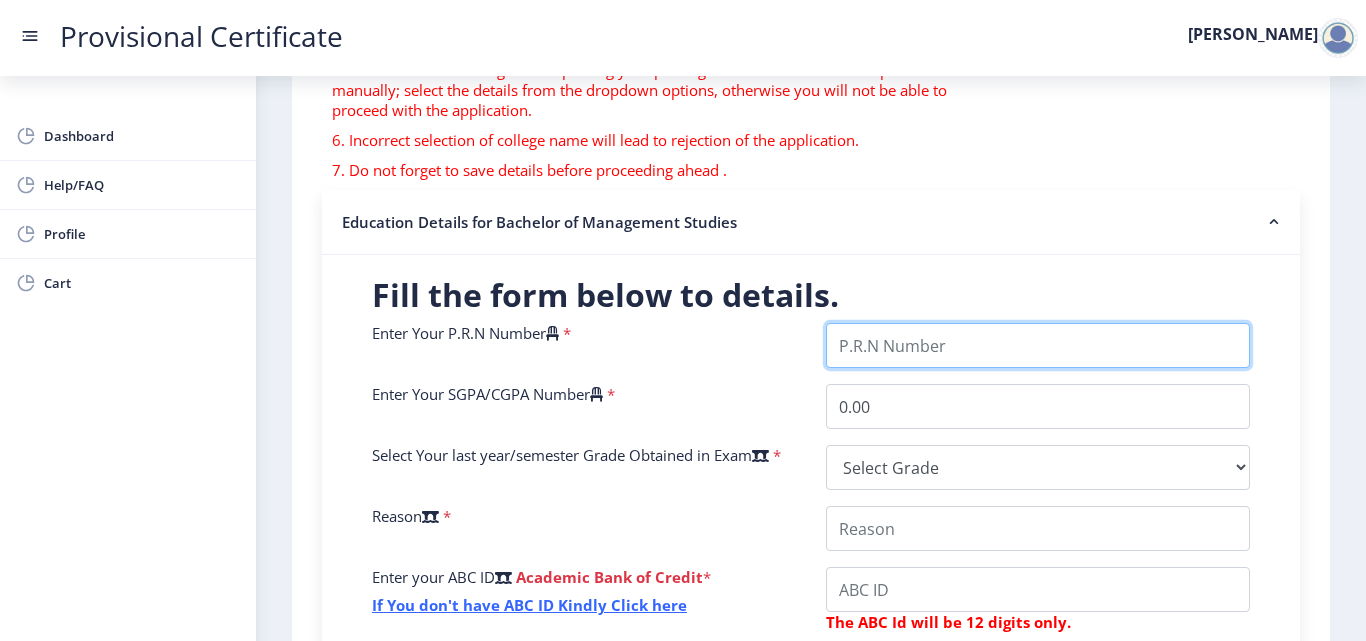 click on "Enter Your P.R.N Number" at bounding box center [1038, 345] 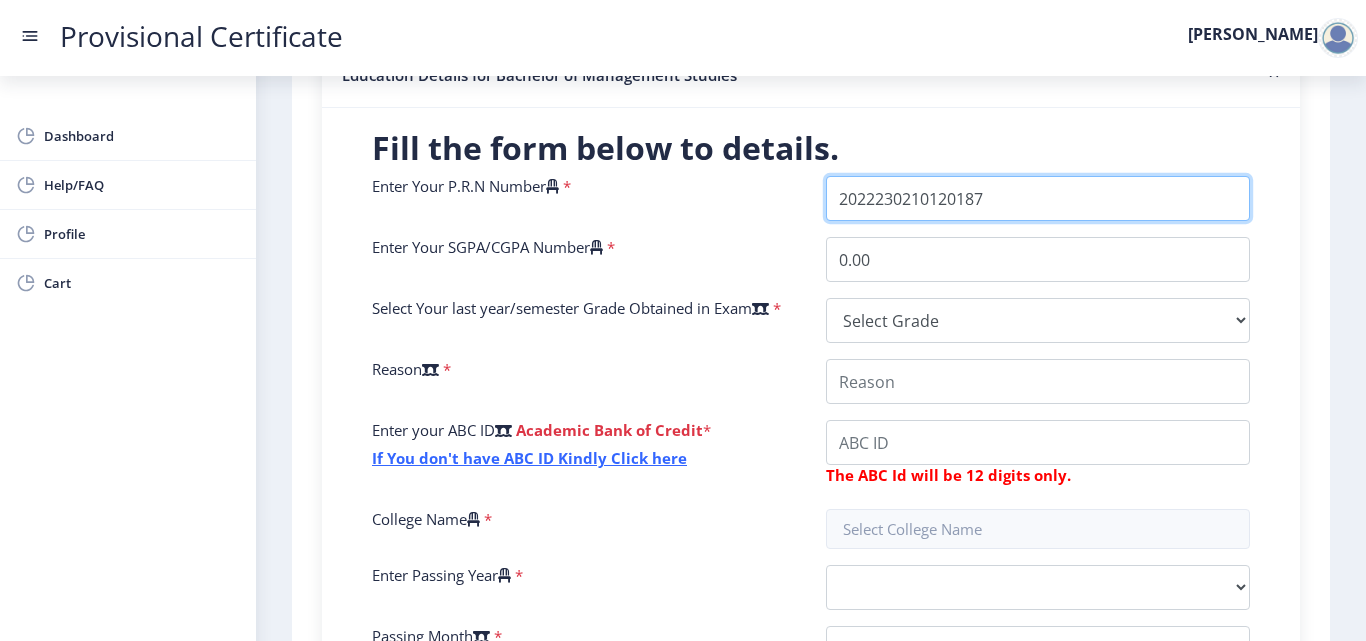 scroll, scrollTop: 500, scrollLeft: 0, axis: vertical 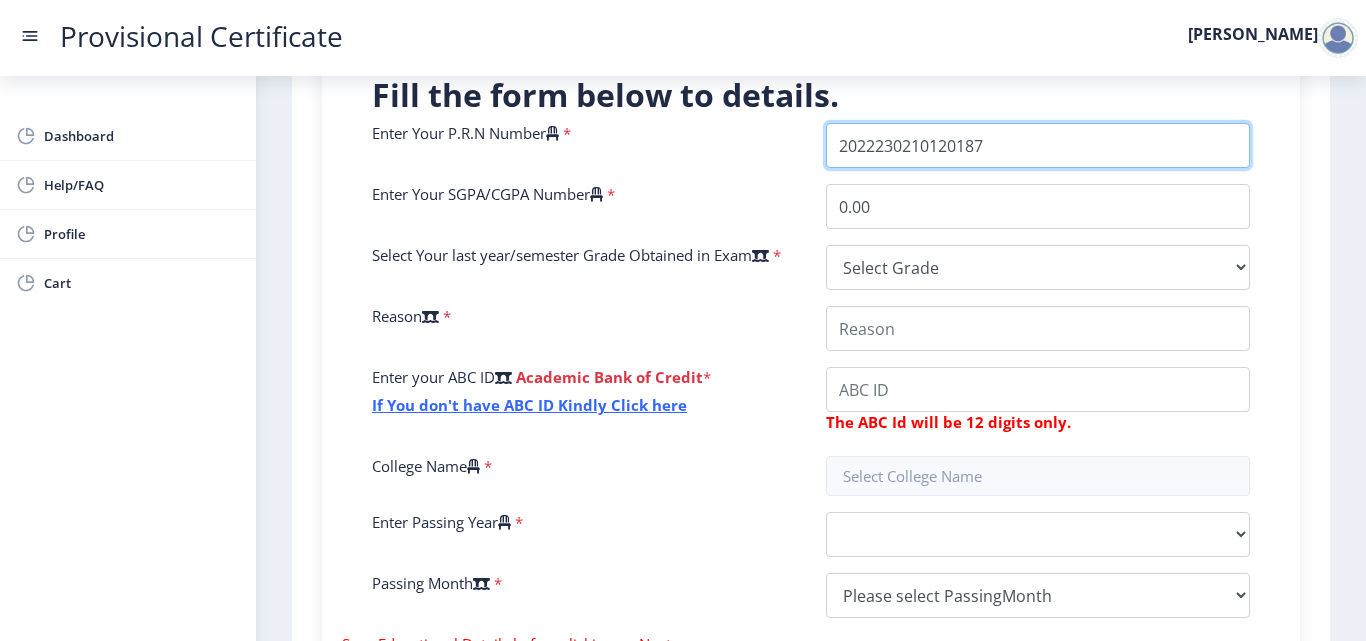 type on "2022230210120187" 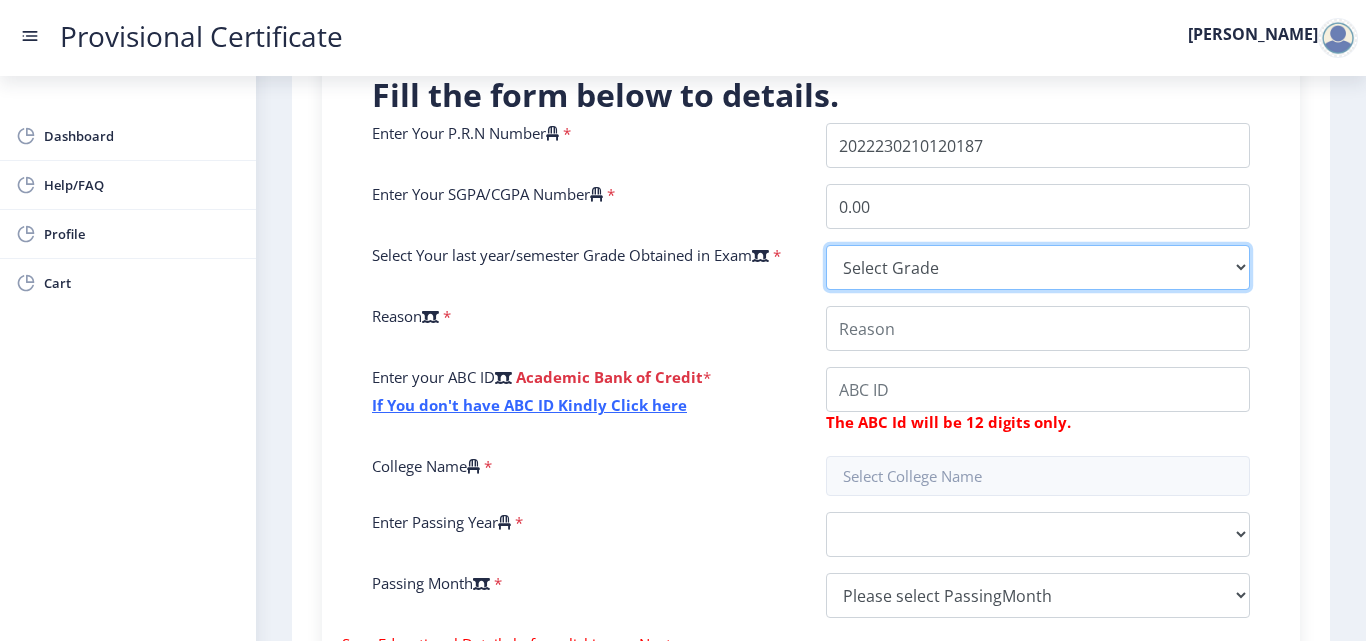 click on "Select Grade  O   A+   A   B+   B   C   D   F(Fail)" at bounding box center (1038, 267) 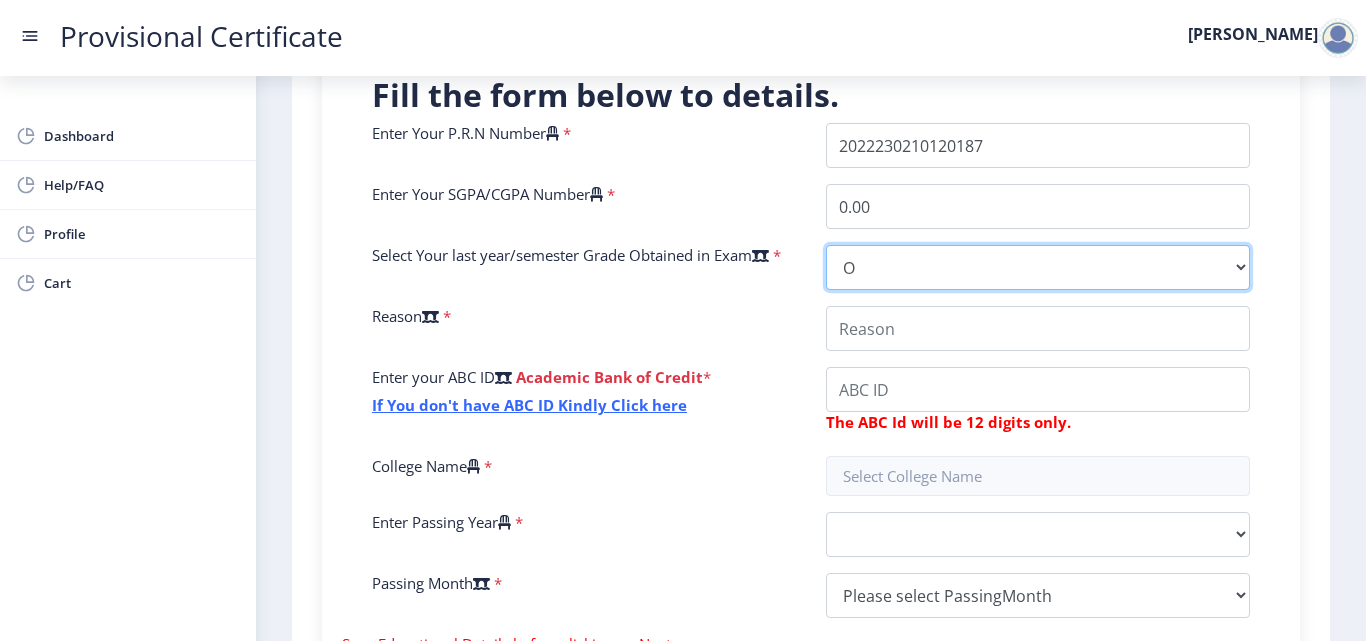 click on "Select Grade  O   A+   A   B+   B   C   D   F(Fail)" at bounding box center [1038, 267] 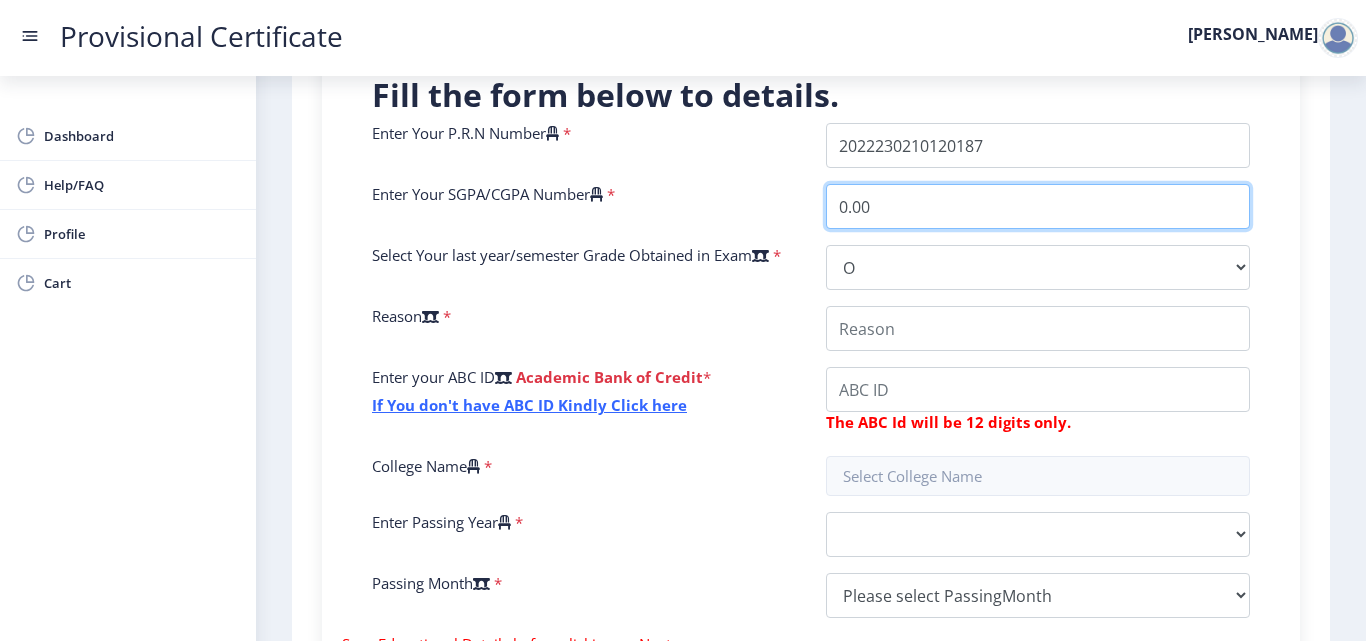 click on "0.00" at bounding box center [1038, 206] 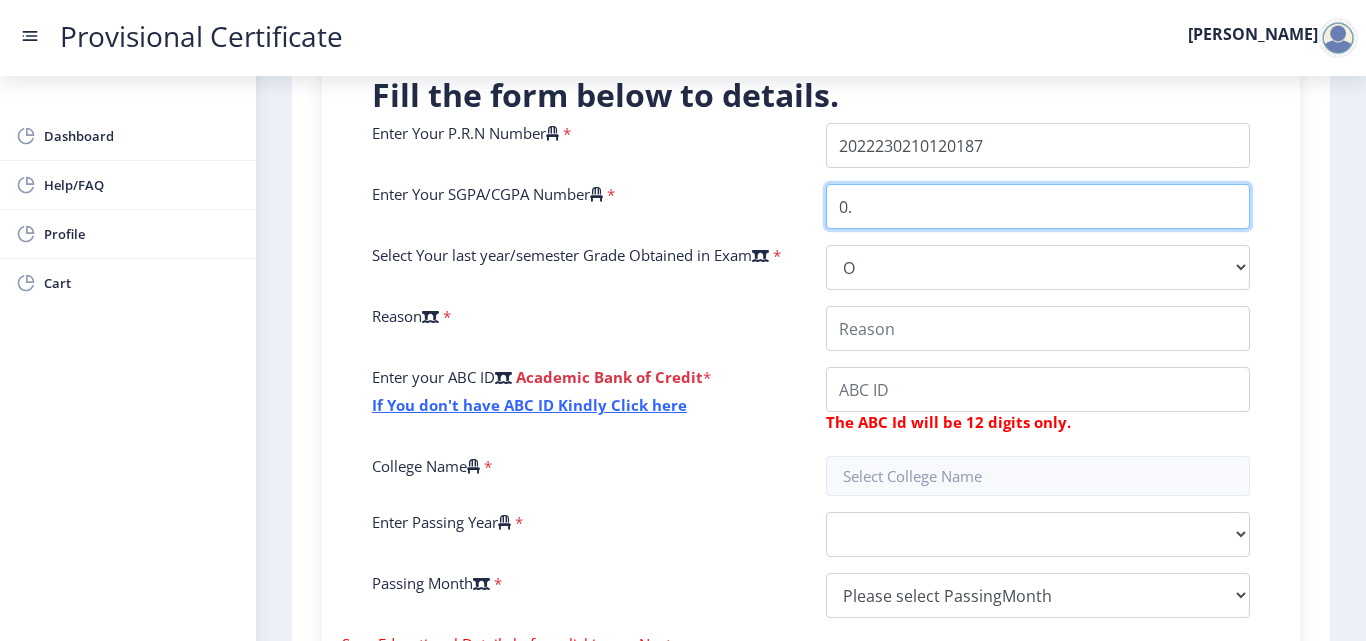 type on "0" 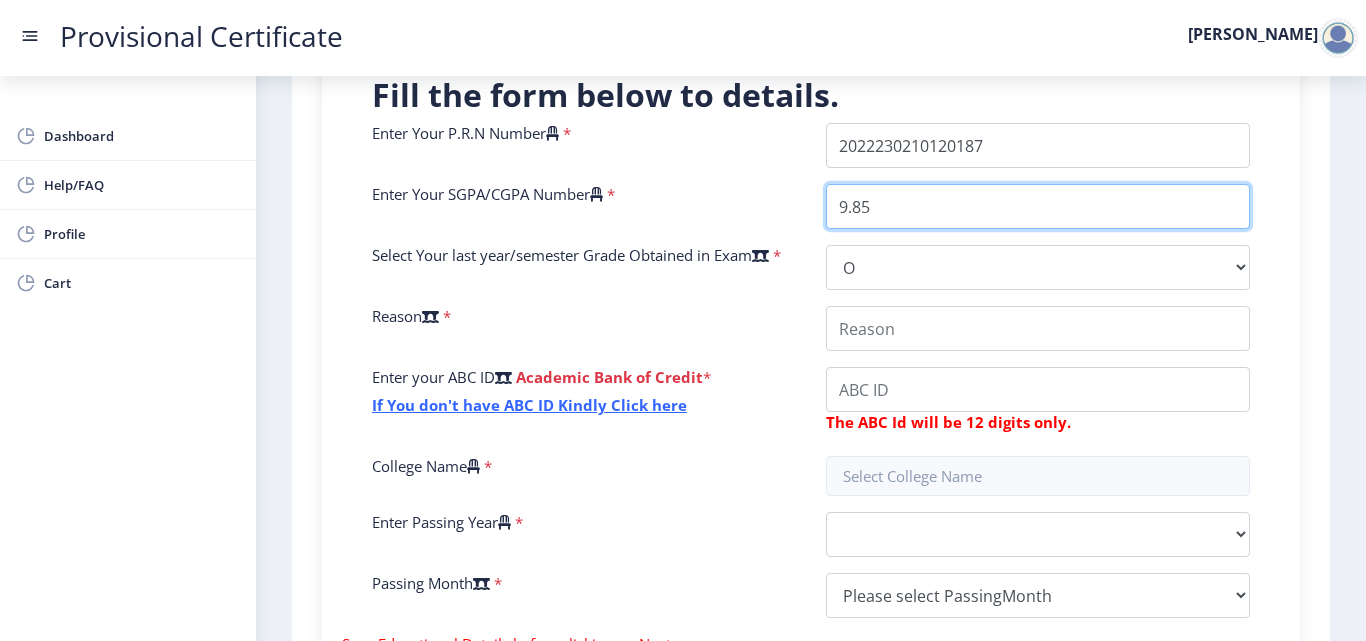 type on "9.85" 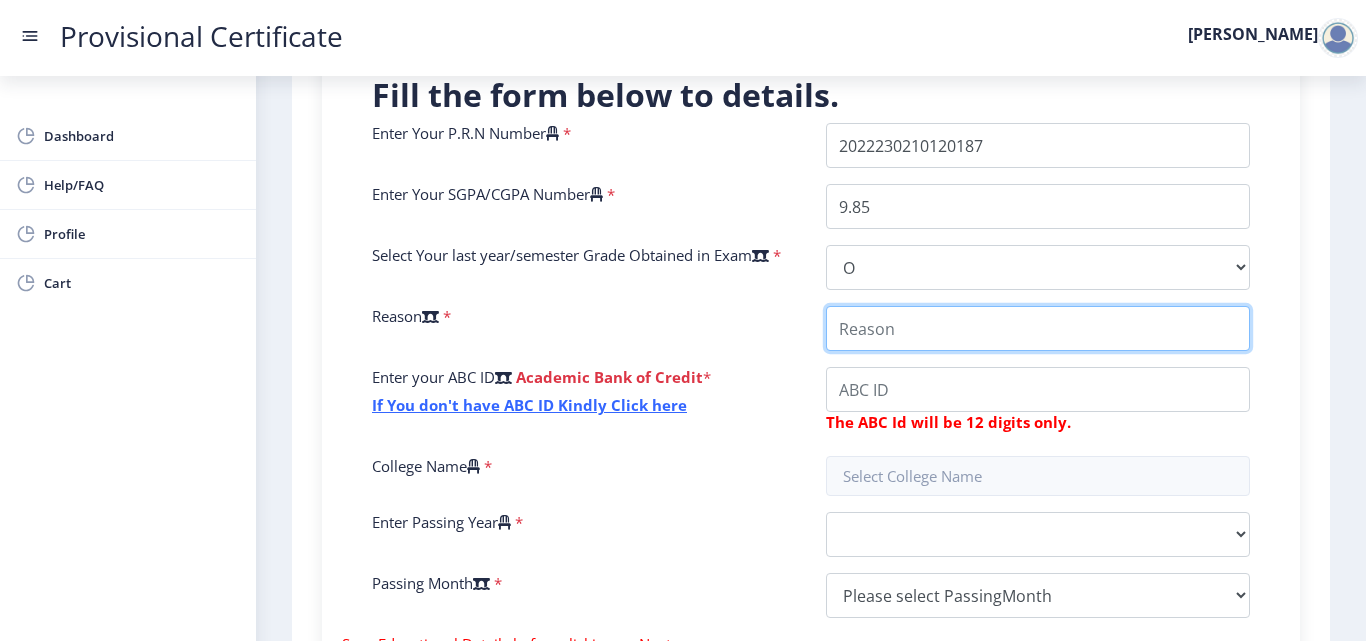 click on "College Name" at bounding box center (1038, 328) 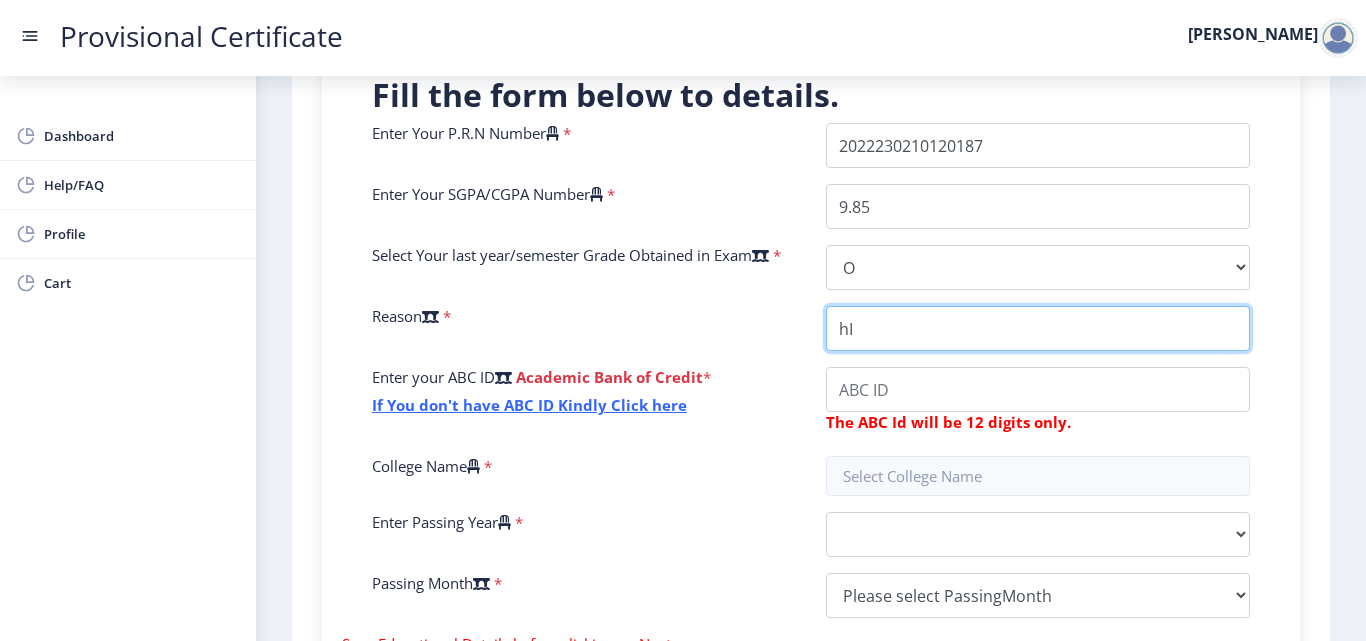 type on "h" 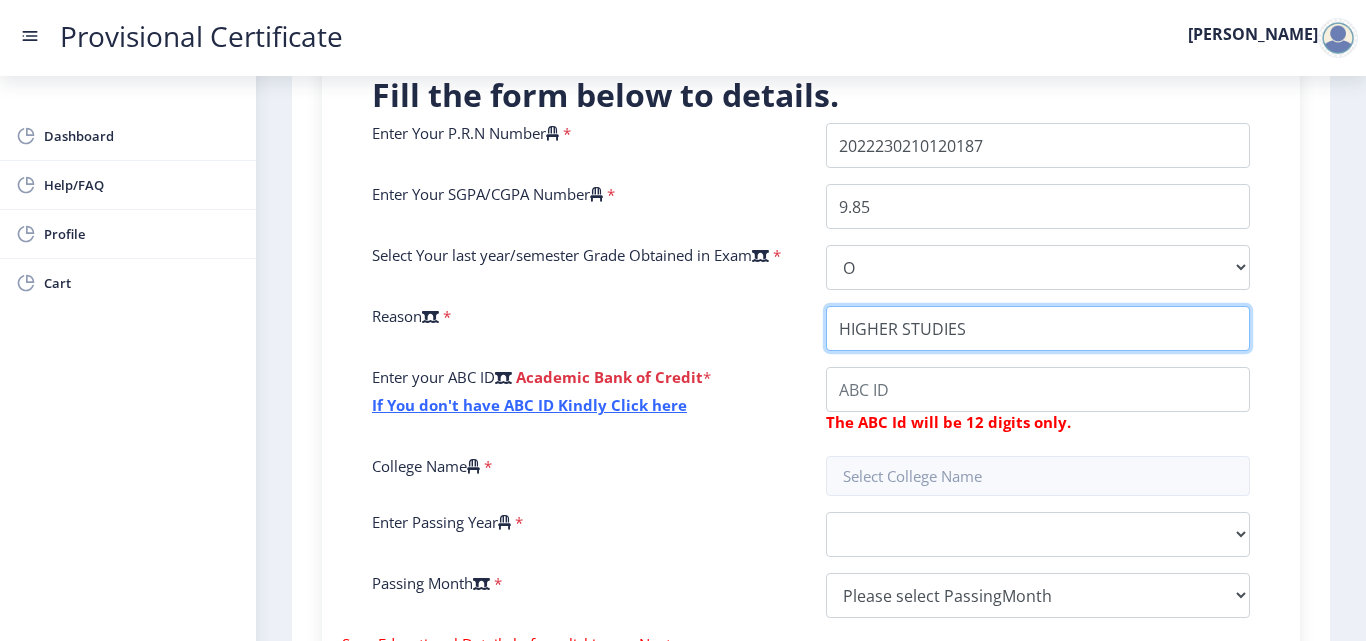 type on "HIGHER STUDIES" 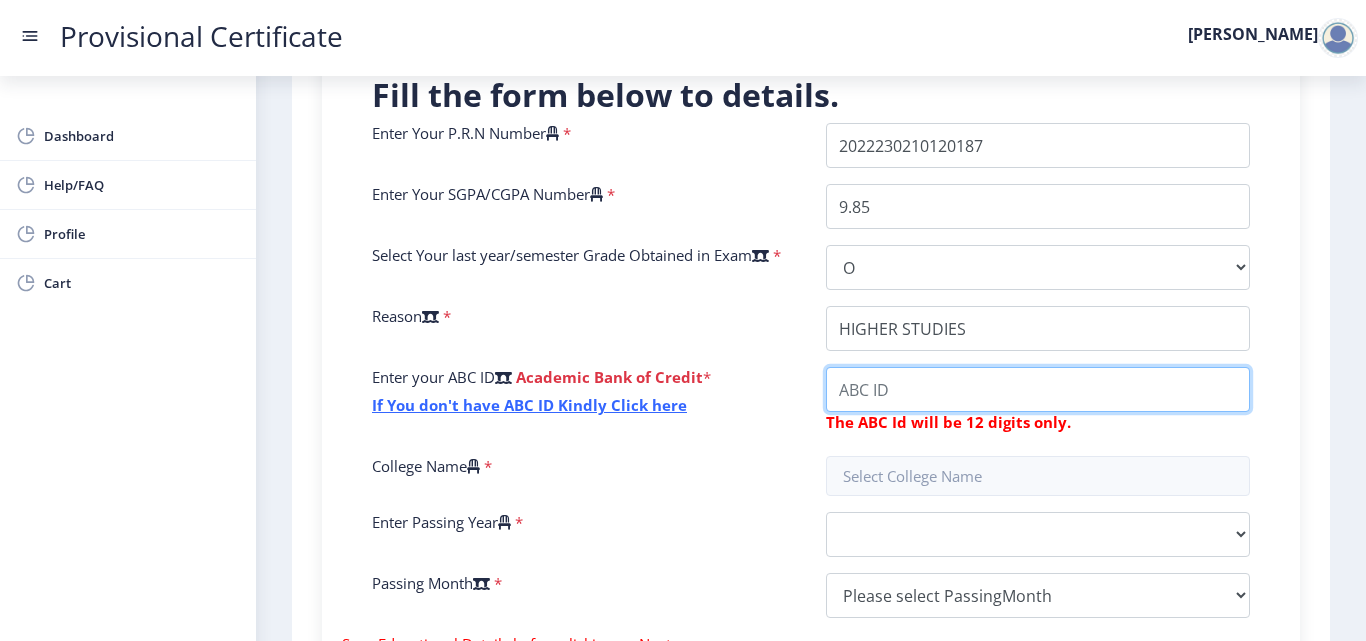 click on "College Name" at bounding box center [1038, 389] 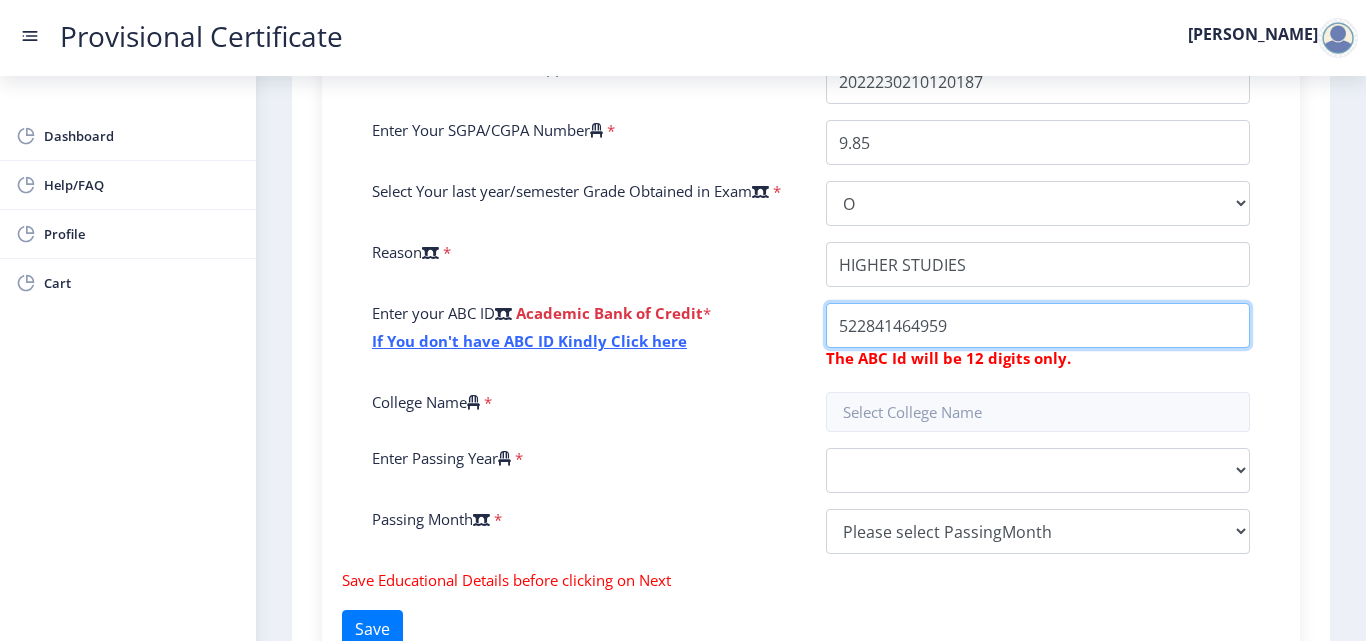 scroll, scrollTop: 600, scrollLeft: 0, axis: vertical 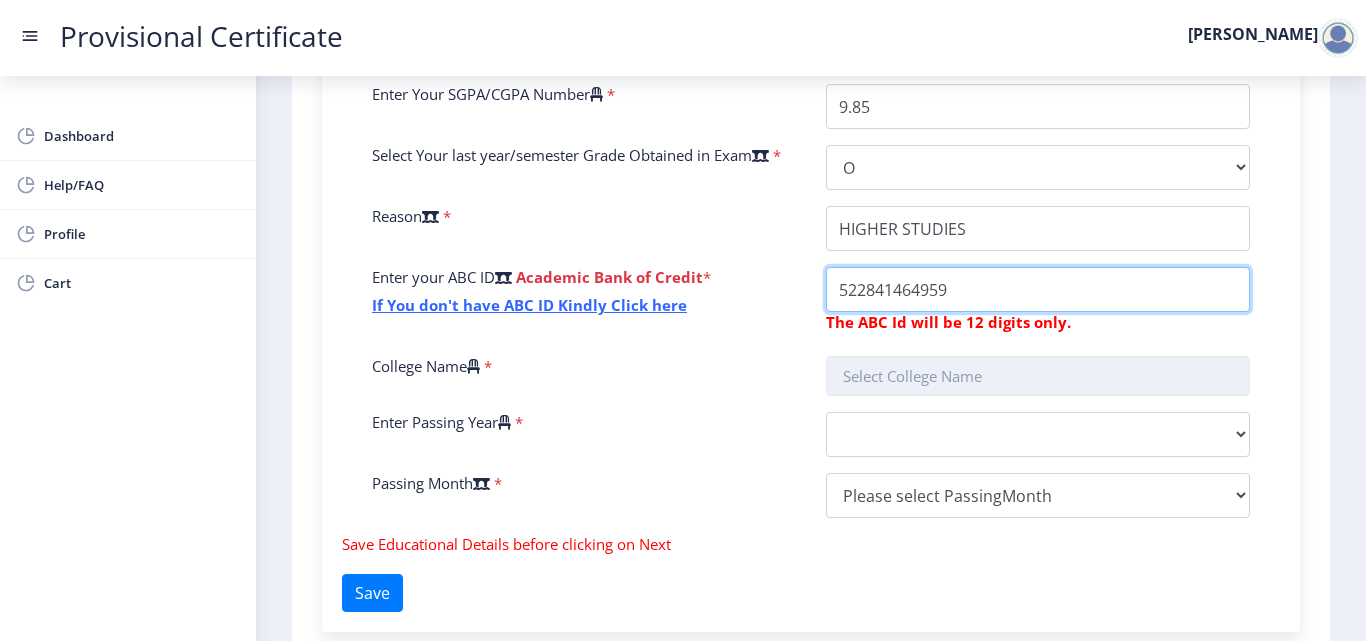 type on "522841464959" 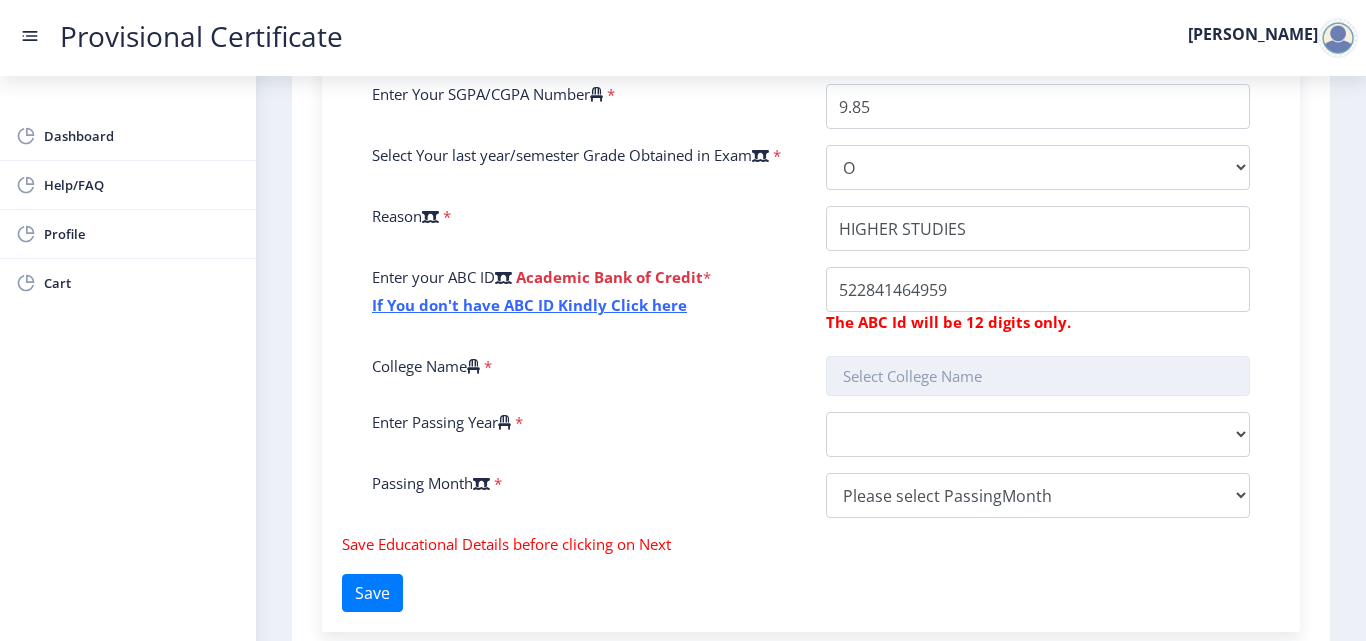 click 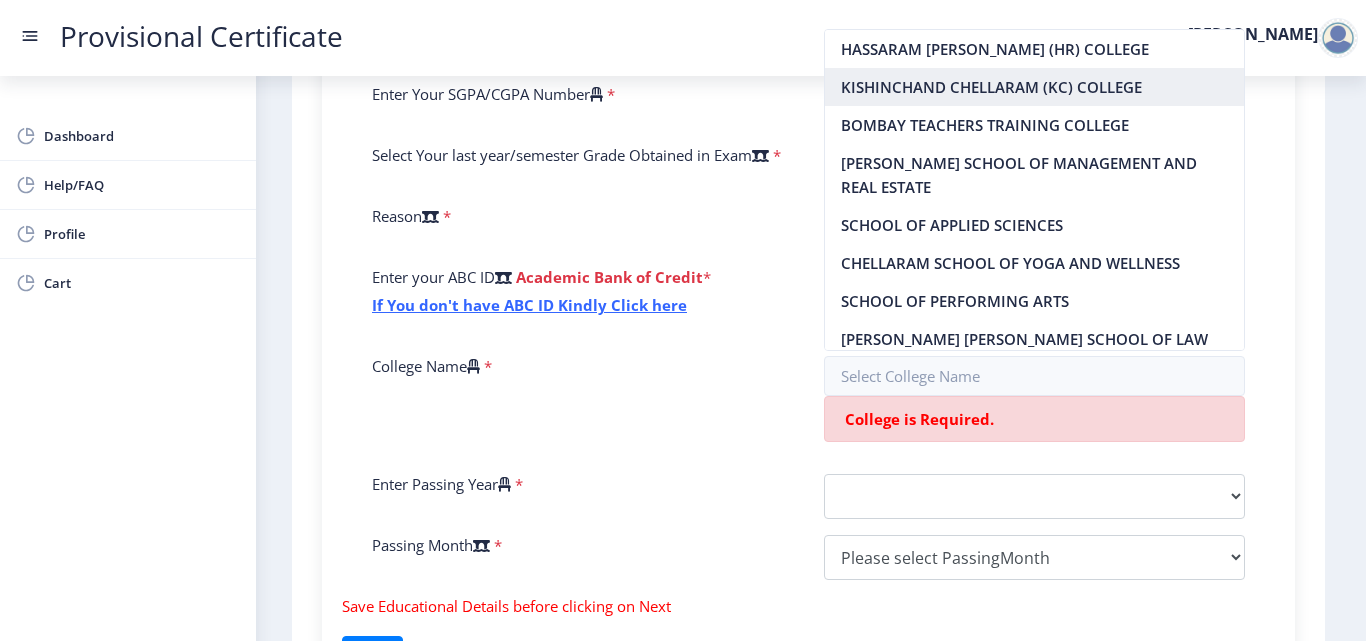 click on "KISHINCHAND CHELLARAM (KC) COLLEGE" at bounding box center (1035, 87) 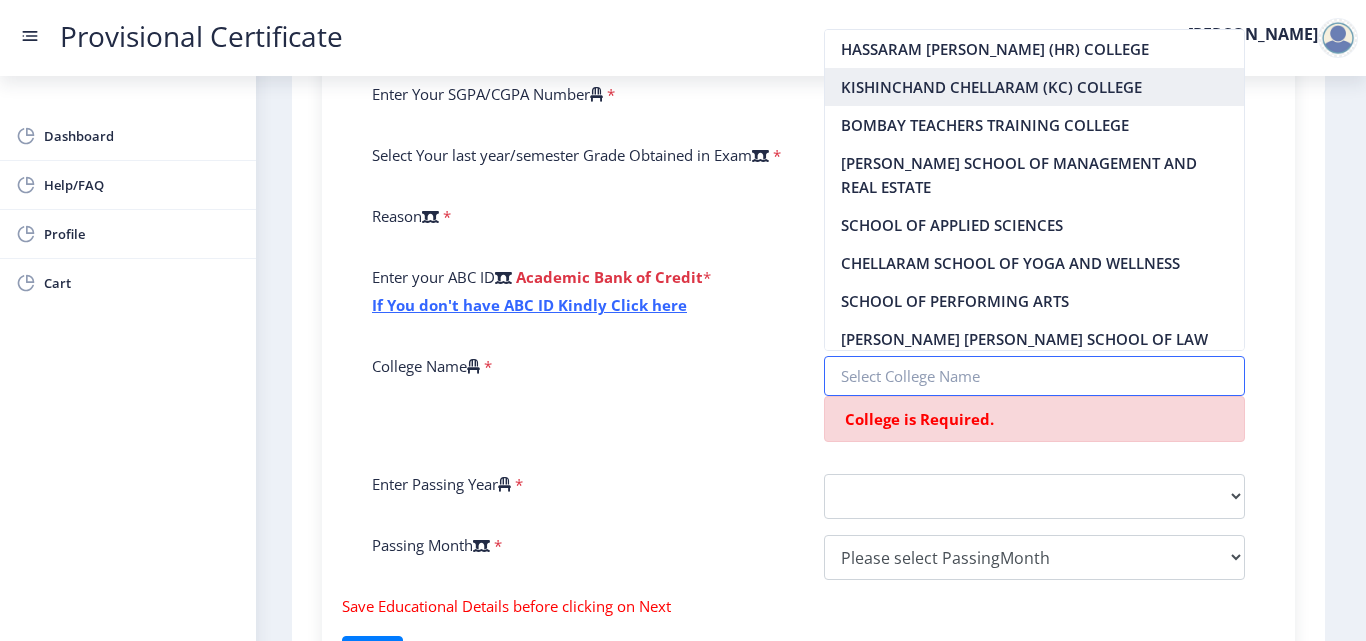 type on "KISHINCHAND CHELLARAM (KC) COLLEGE" 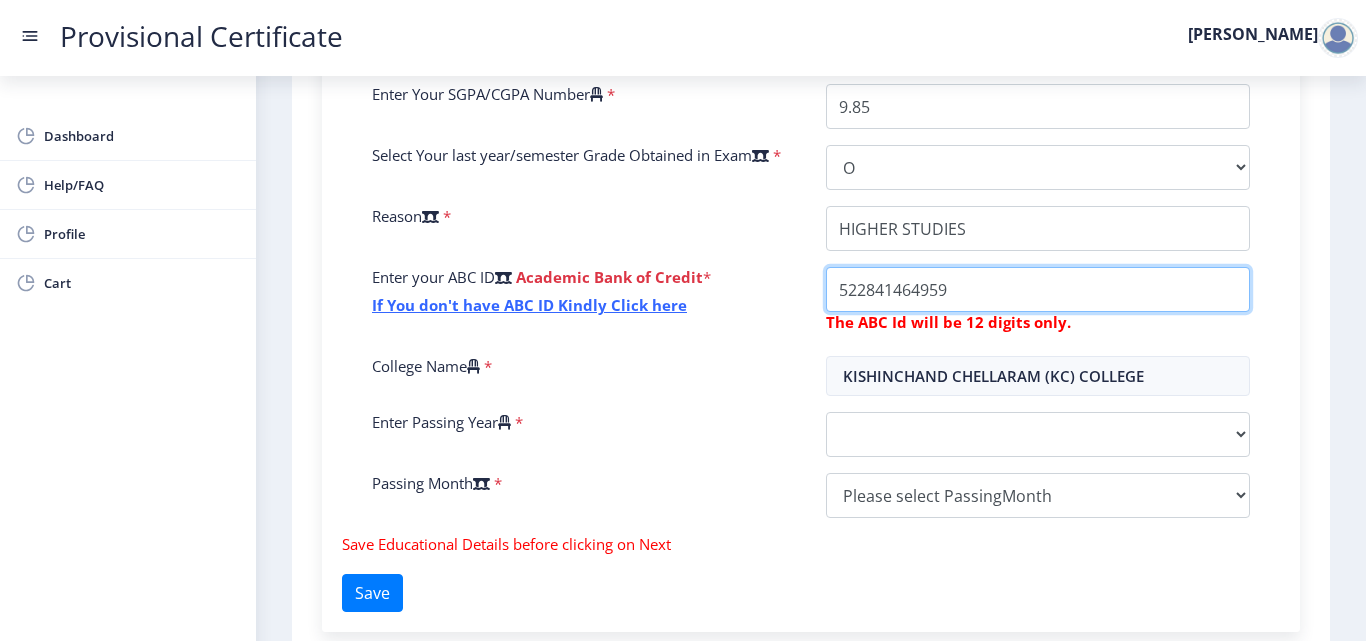 click on "College Name" at bounding box center (1038, 228) 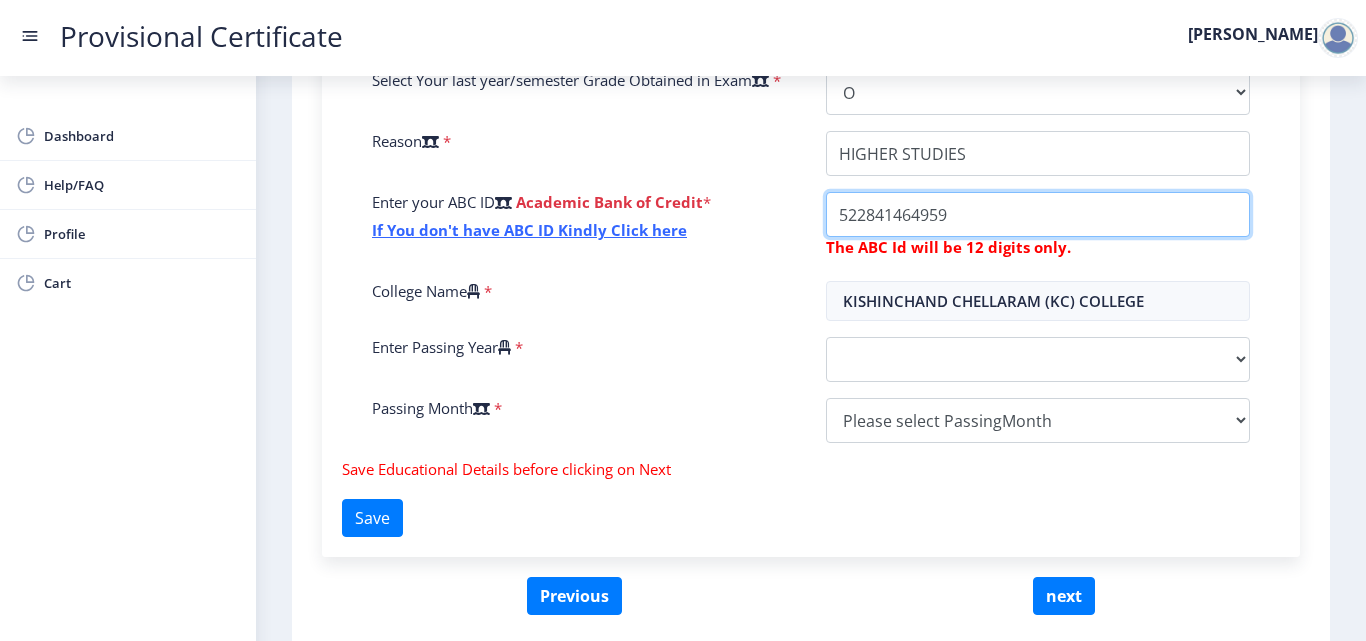 scroll, scrollTop: 700, scrollLeft: 0, axis: vertical 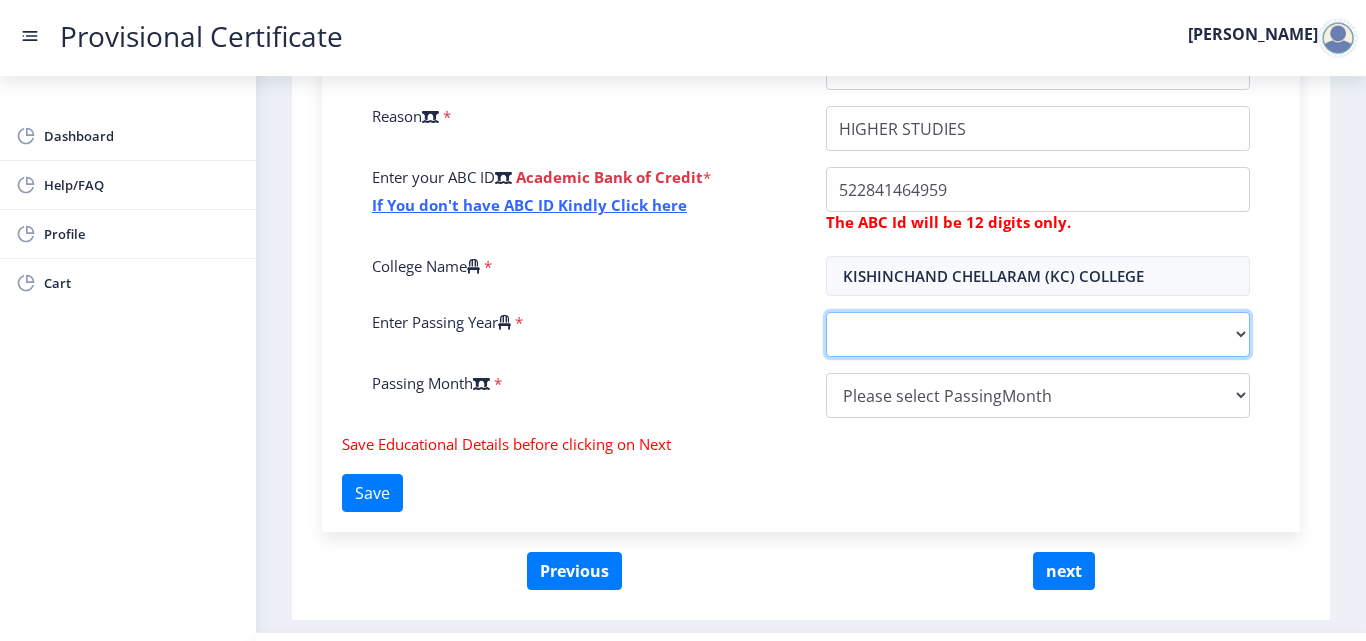 click on "2025   2024   2023   2022   2021   2020   2019   2018   2017   2016   2015   2014   2013   2012   2011   2010   2009   2008   2007   2006   2005   2004   2003   2002   2001   2000   1999   1998   1997   1996   1995   1994   1993   1992   1991   1990   1989   1988   1987   1986   1985   1984   1983   1982   1981   1980   1979   1978   1977   1976   1975   1974   1973   1972   1971   1970   1969   1968   1967" 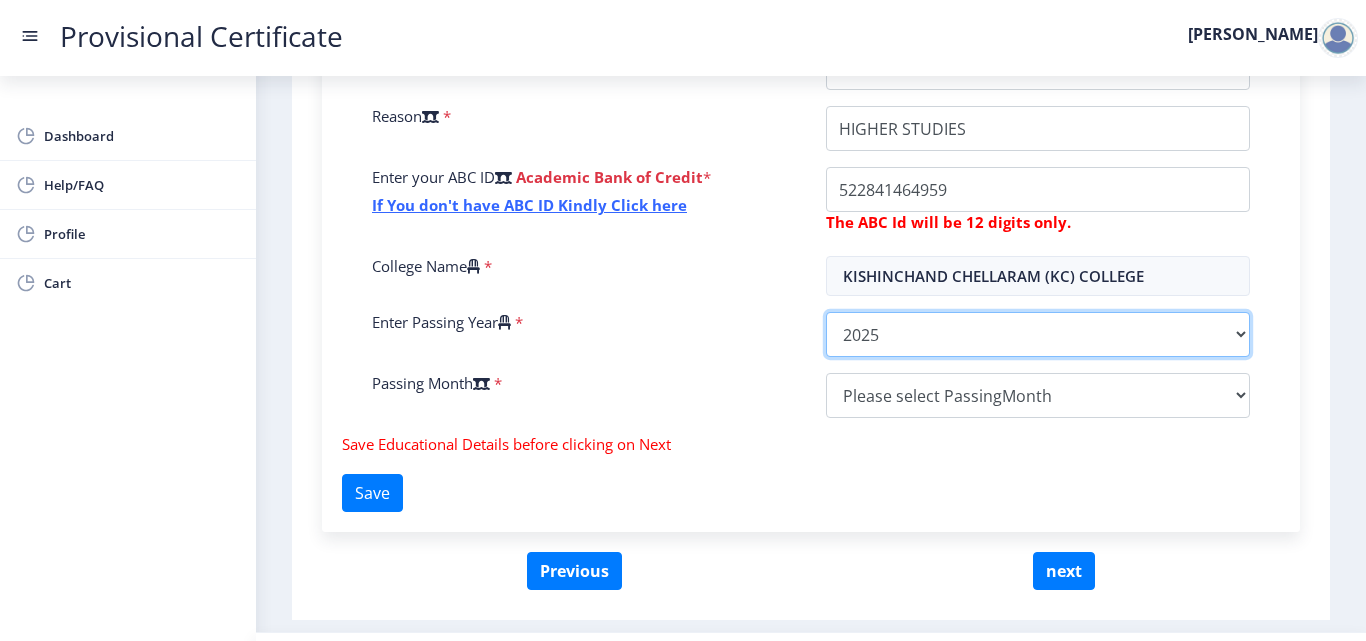 click on "2025   2024   2023   2022   2021   2020   2019   2018   2017   2016   2015   2014   2013   2012   2011   2010   2009   2008   2007   2006   2005   2004   2003   2002   2001   2000   1999   1998   1997   1996   1995   1994   1993   1992   1991   1990   1989   1988   1987   1986   1985   1984   1983   1982   1981   1980   1979   1978   1977   1976   1975   1974   1973   1972   1971   1970   1969   1968   1967" 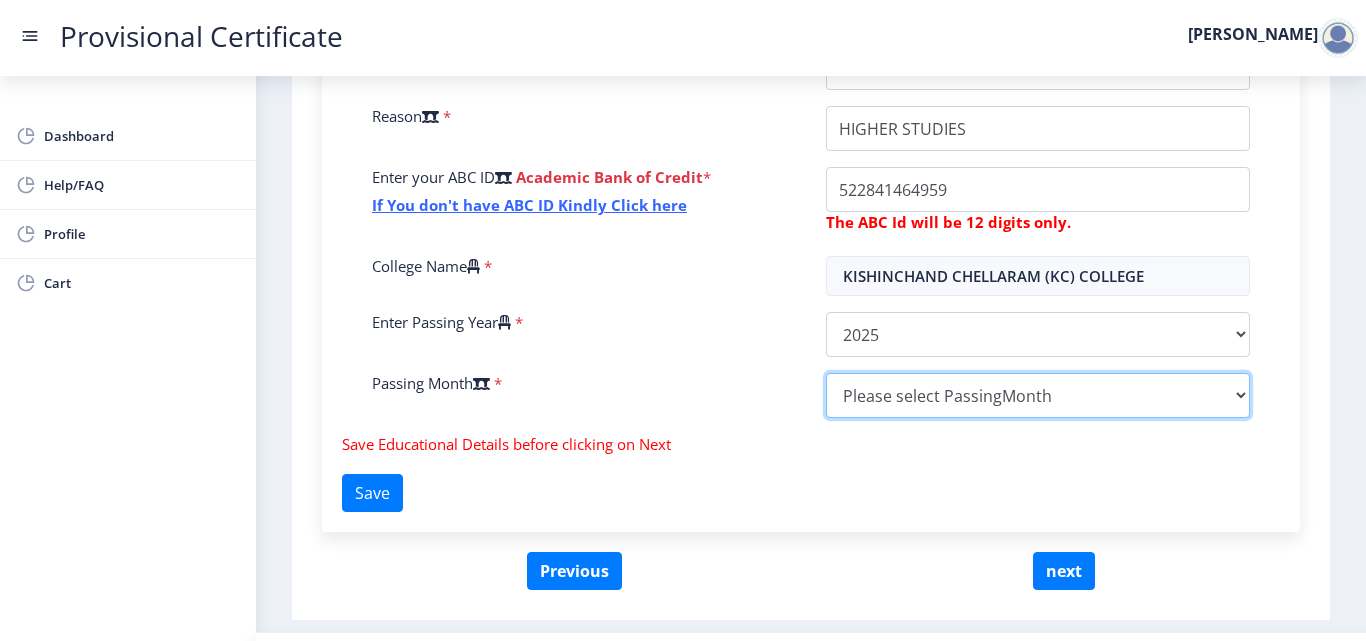 click on "Please select PassingMonth  (01) January (02) February (03) March (04) April (05) May (06) June (07) July (08) August (09) September (10) October (11) November (12) December" at bounding box center [1038, 395] 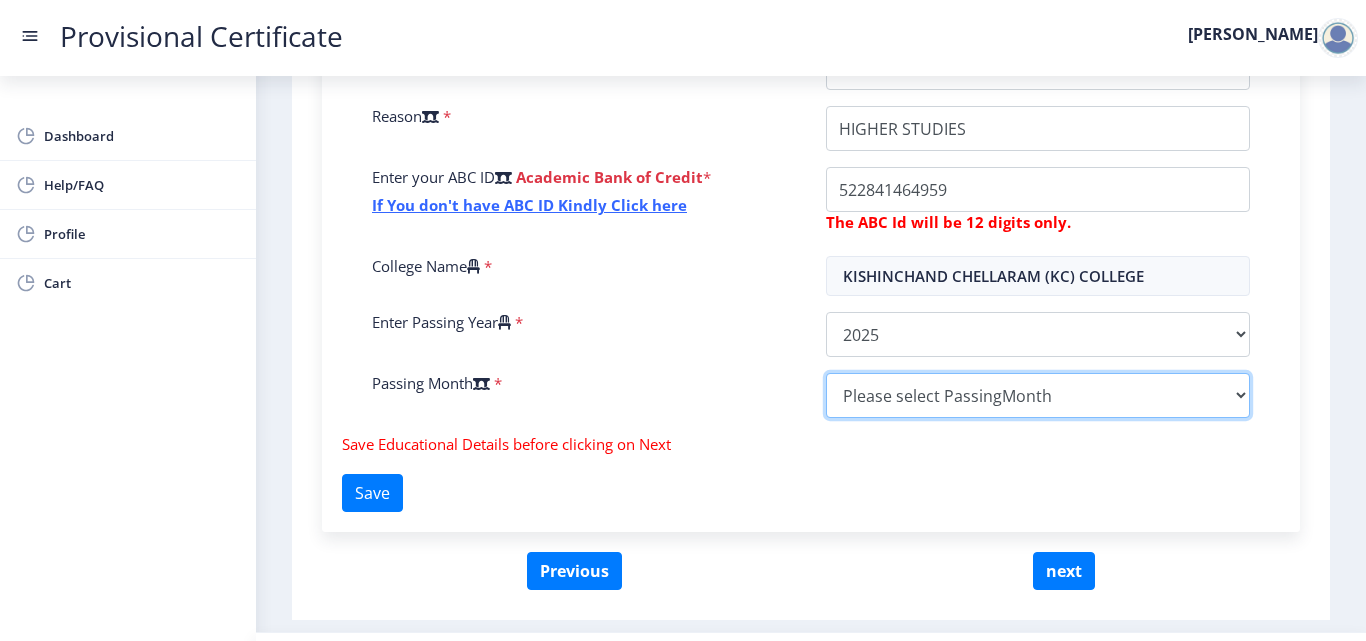 select on "May" 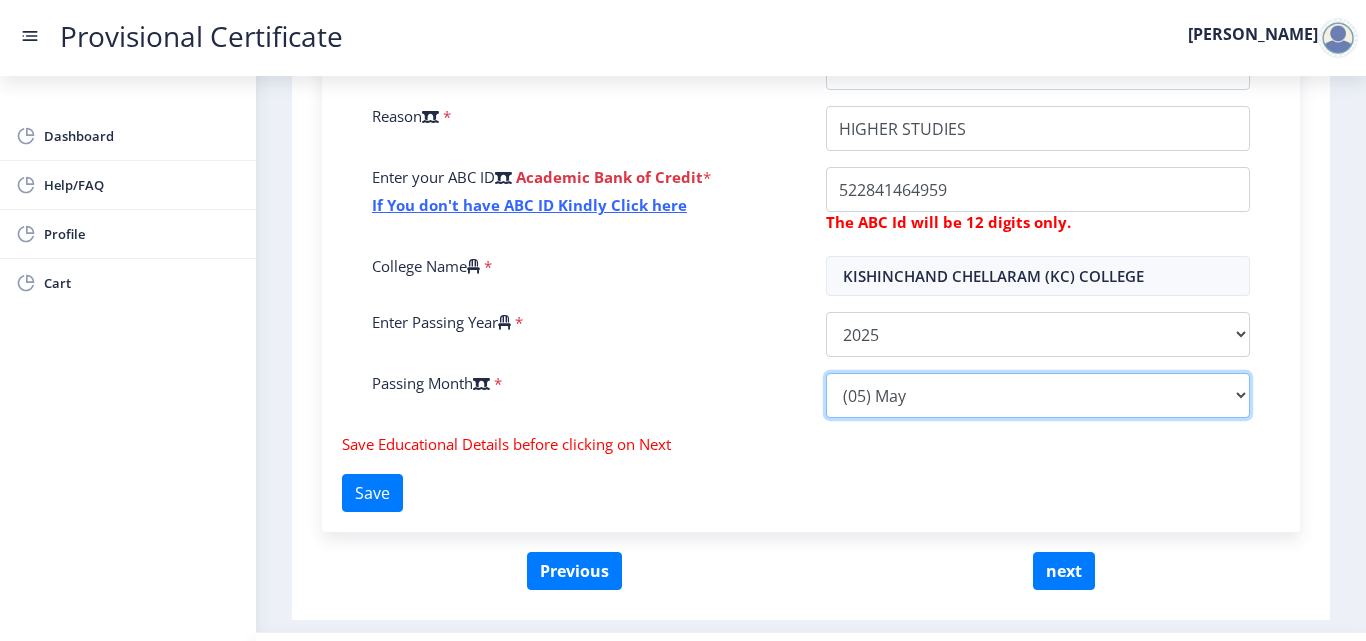 click on "Please select PassingMonth  (01) January (02) February (03) March (04) April (05) May (06) June (07) July (08) August (09) September (10) October (11) November (12) December" at bounding box center [1038, 395] 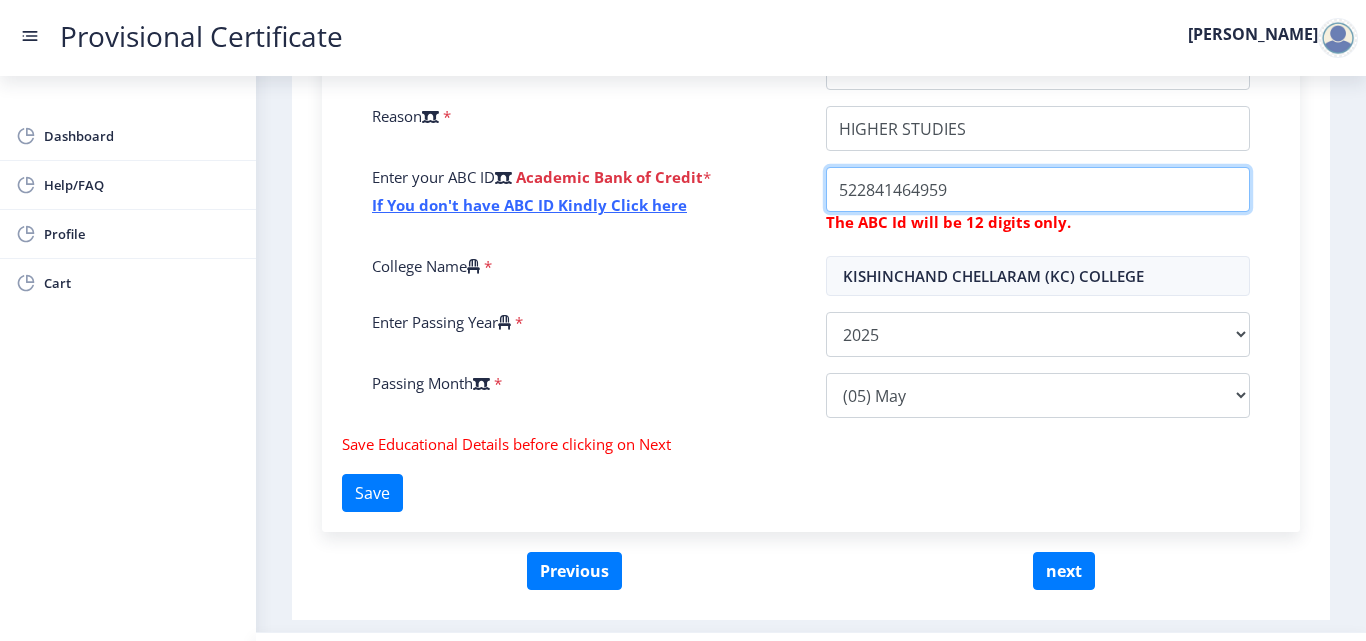 click on "College Name" at bounding box center (1038, 128) 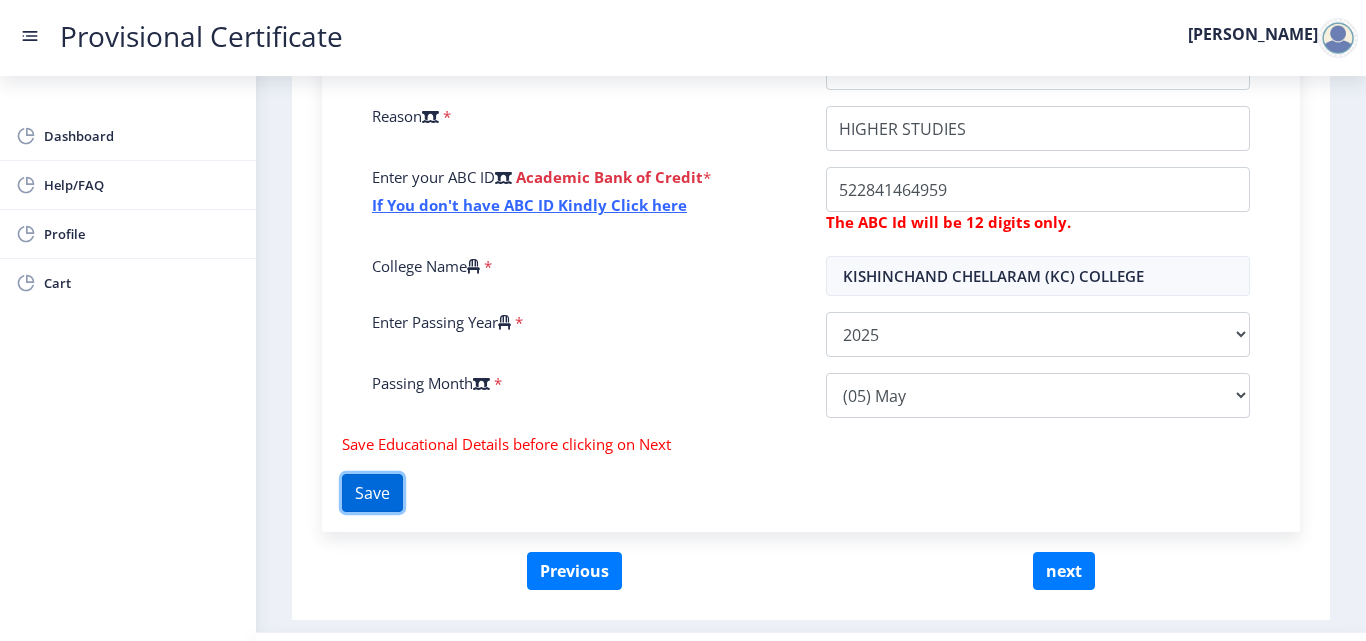 click on "Save" 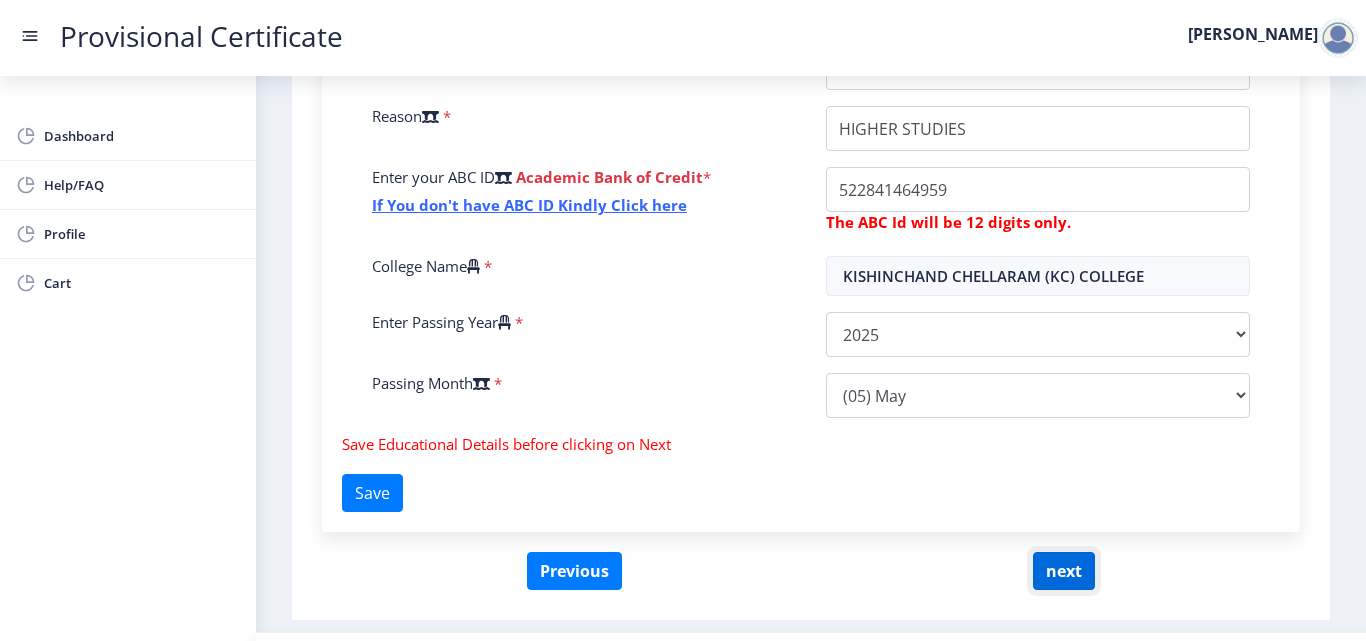 click on "next" 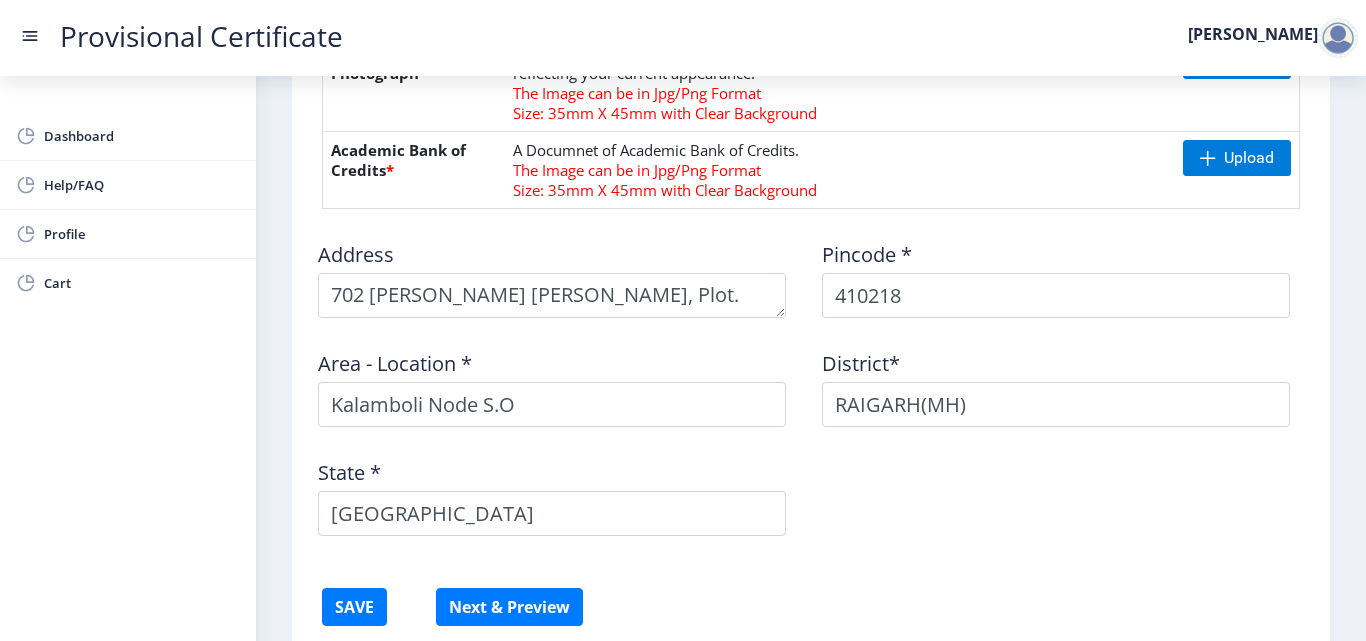 scroll, scrollTop: 1018, scrollLeft: 0, axis: vertical 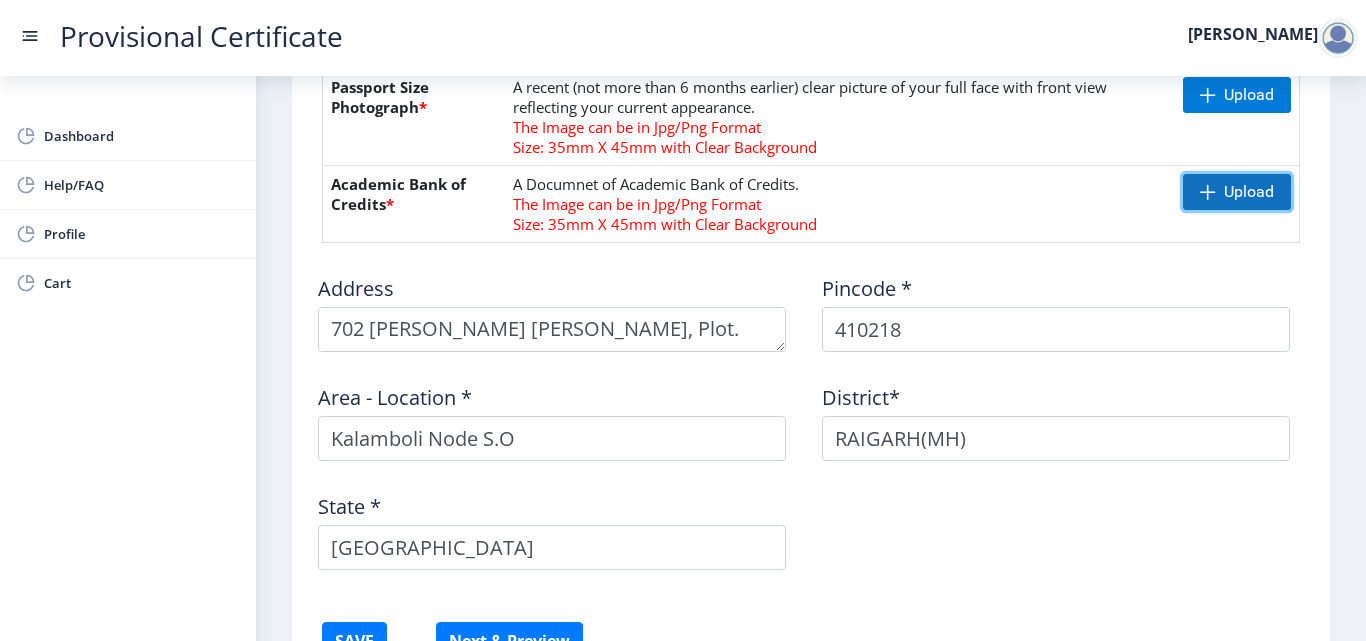 click on "Upload" 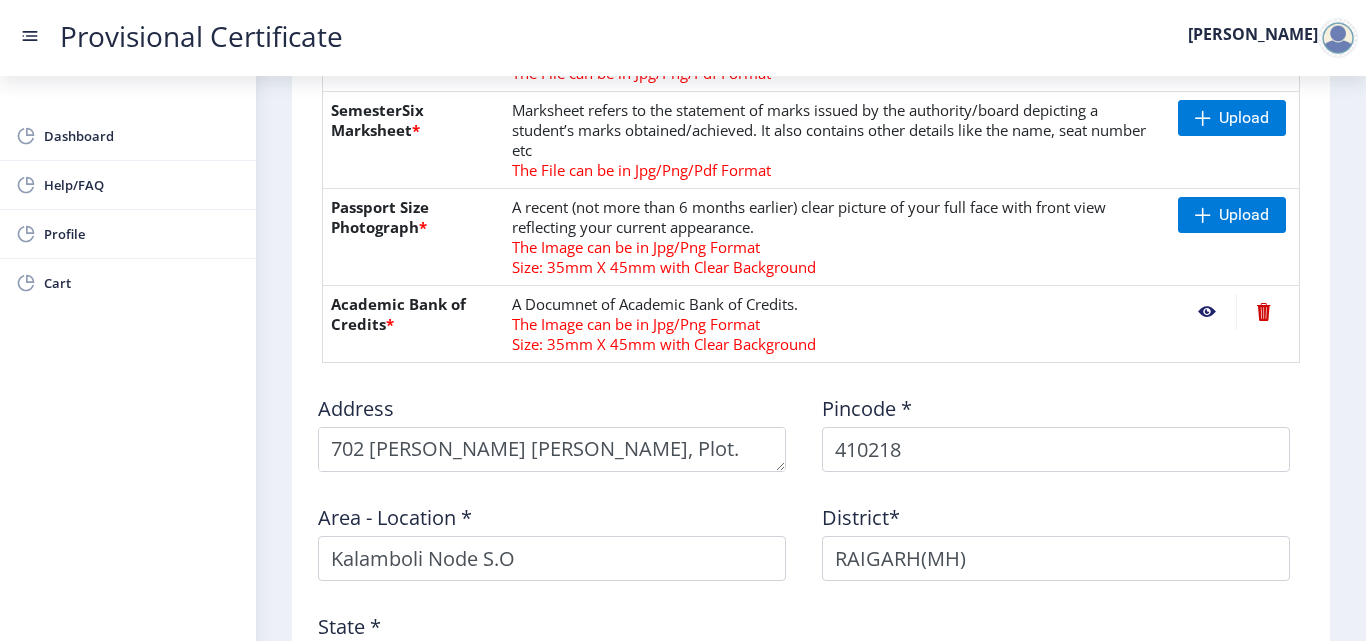 scroll, scrollTop: 718, scrollLeft: 0, axis: vertical 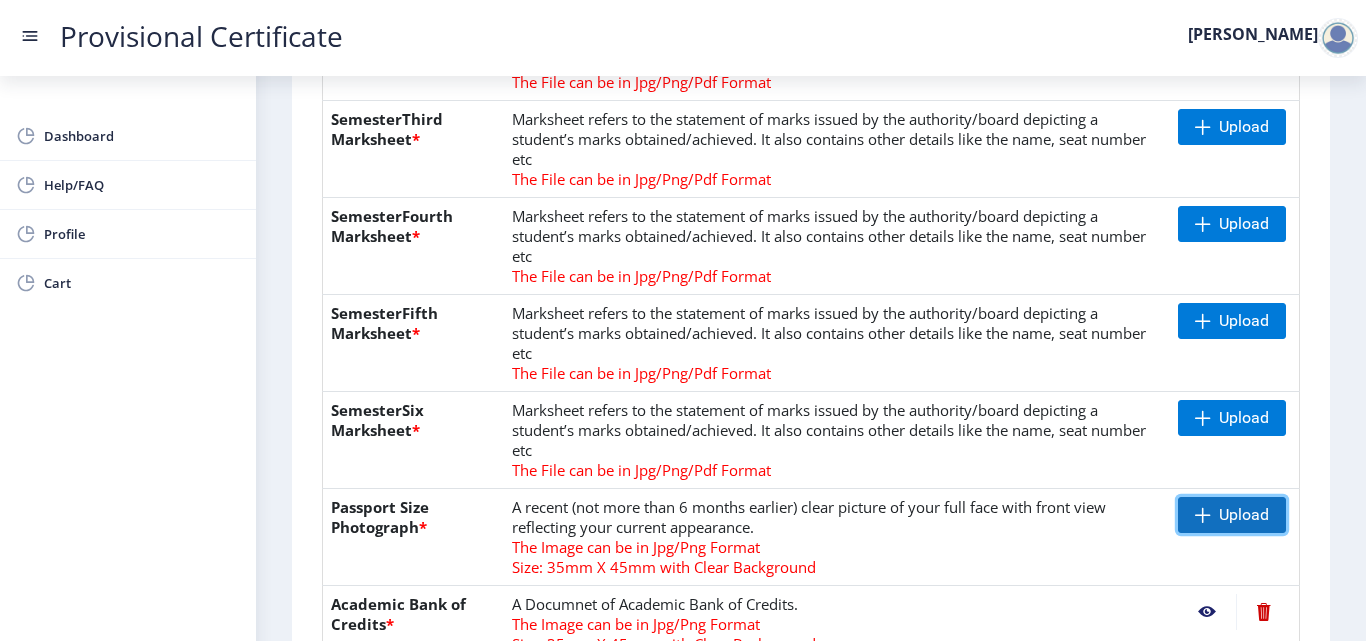 click on "Upload" 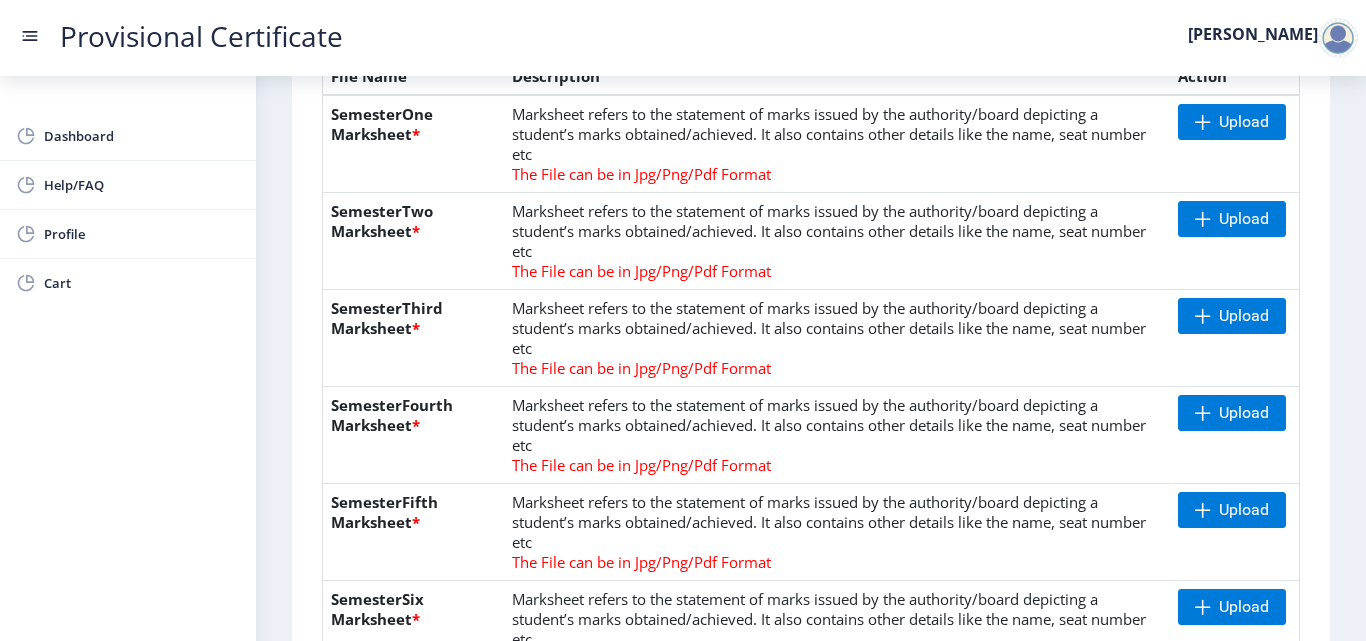 scroll, scrollTop: 618, scrollLeft: 0, axis: vertical 